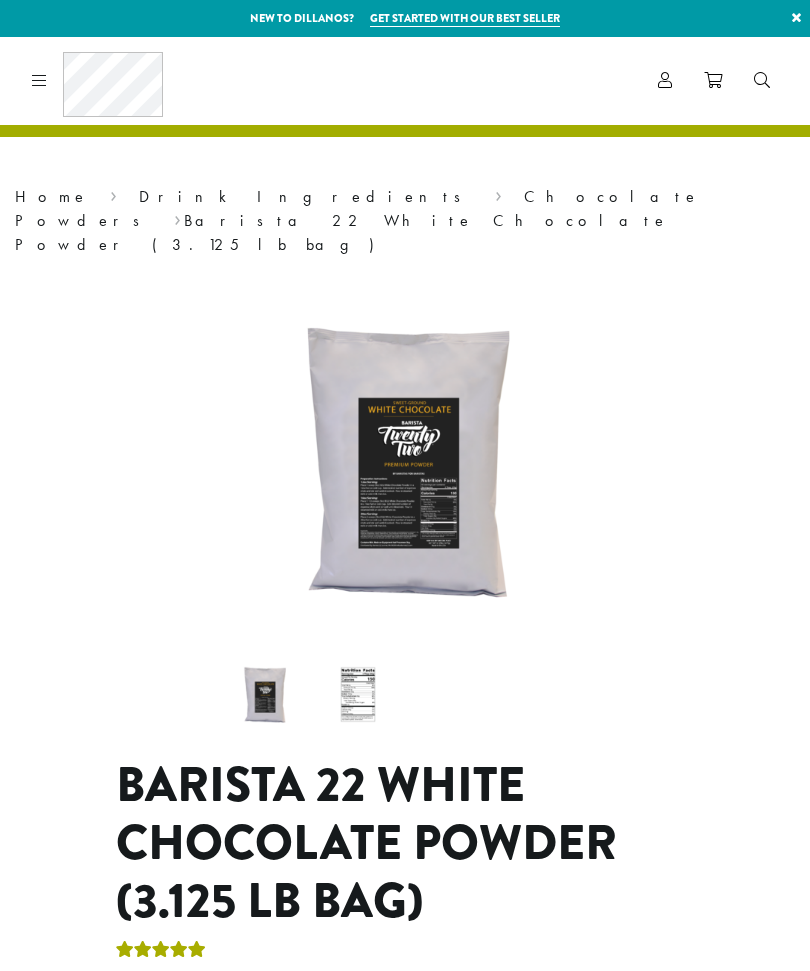 scroll, scrollTop: 0, scrollLeft: 0, axis: both 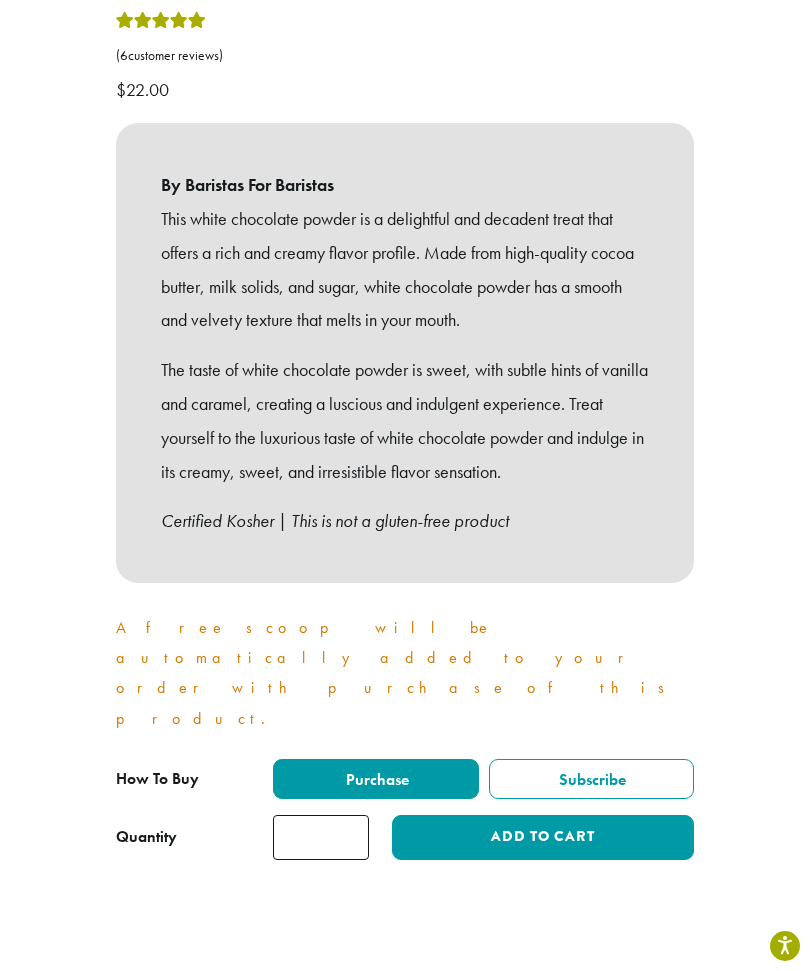 click on "Purchase" at bounding box center (376, 779) 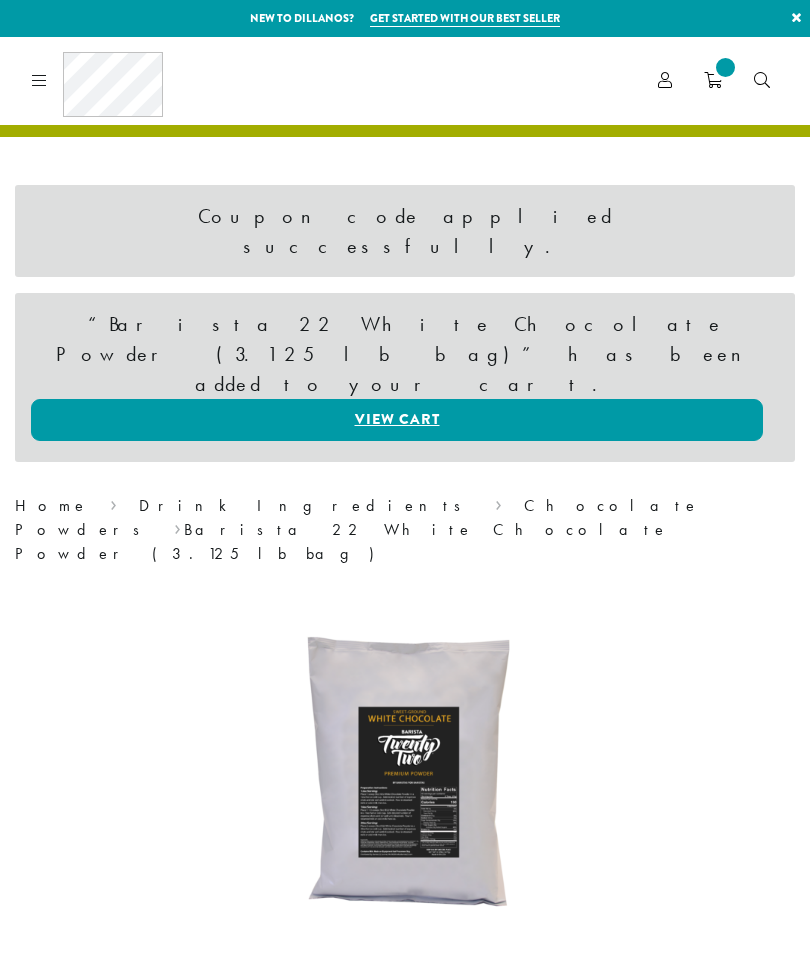 scroll, scrollTop: 0, scrollLeft: 0, axis: both 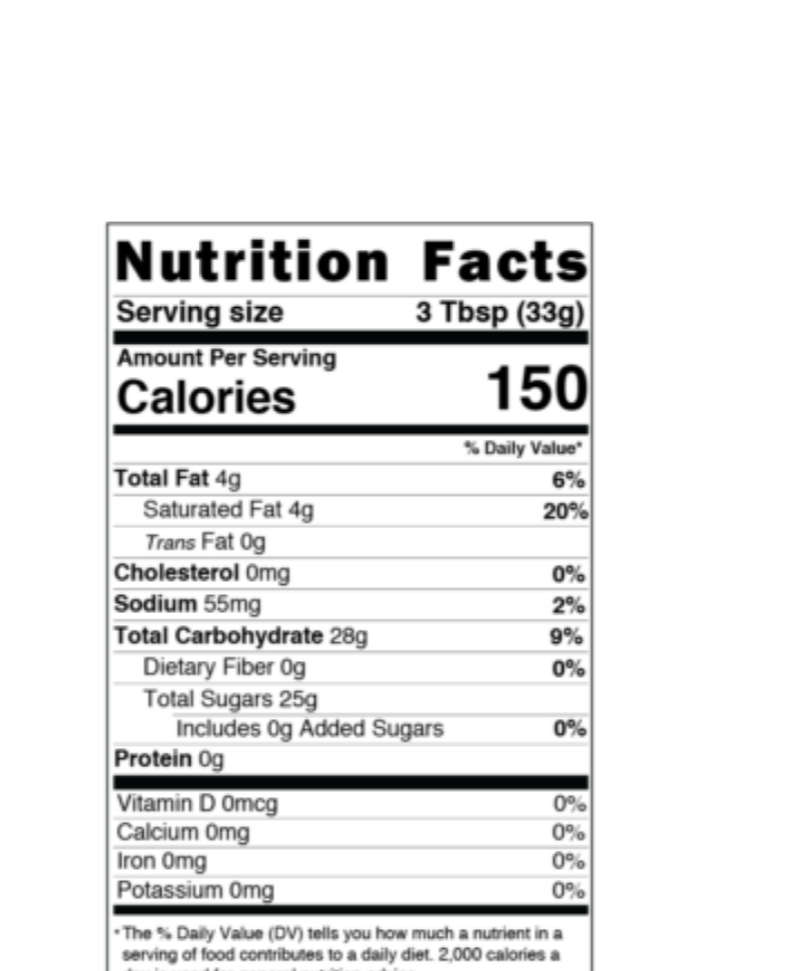 click at bounding box center (883, 936) 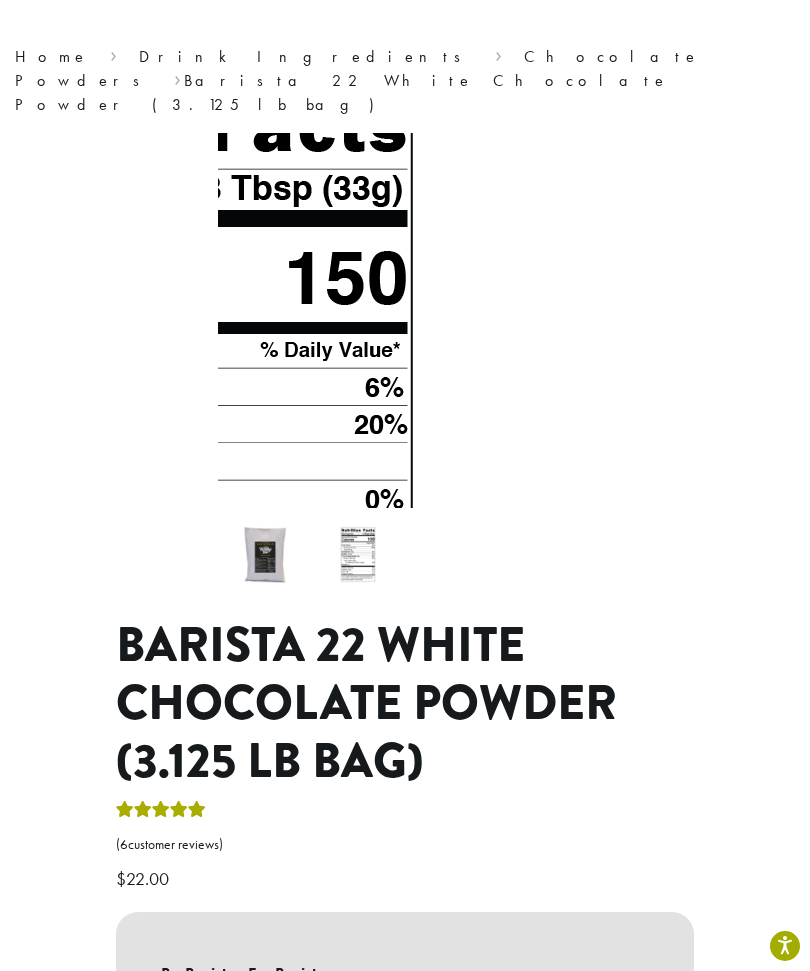 scroll, scrollTop: 0, scrollLeft: 0, axis: both 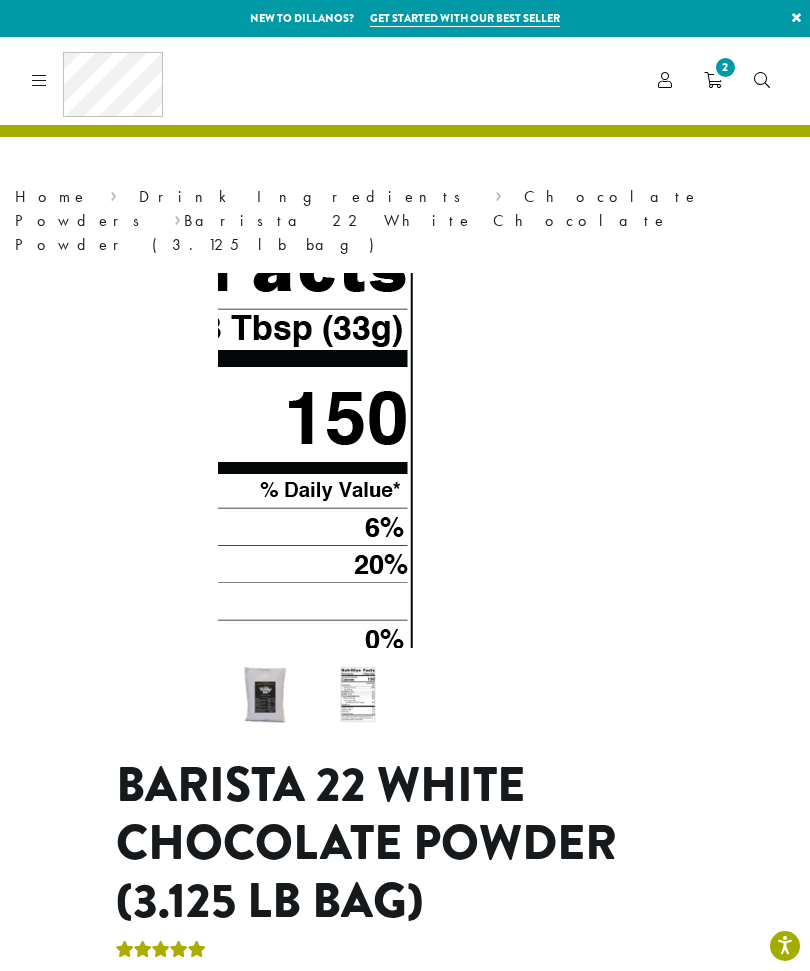 click on "Get started with our best seller" at bounding box center [465, 18] 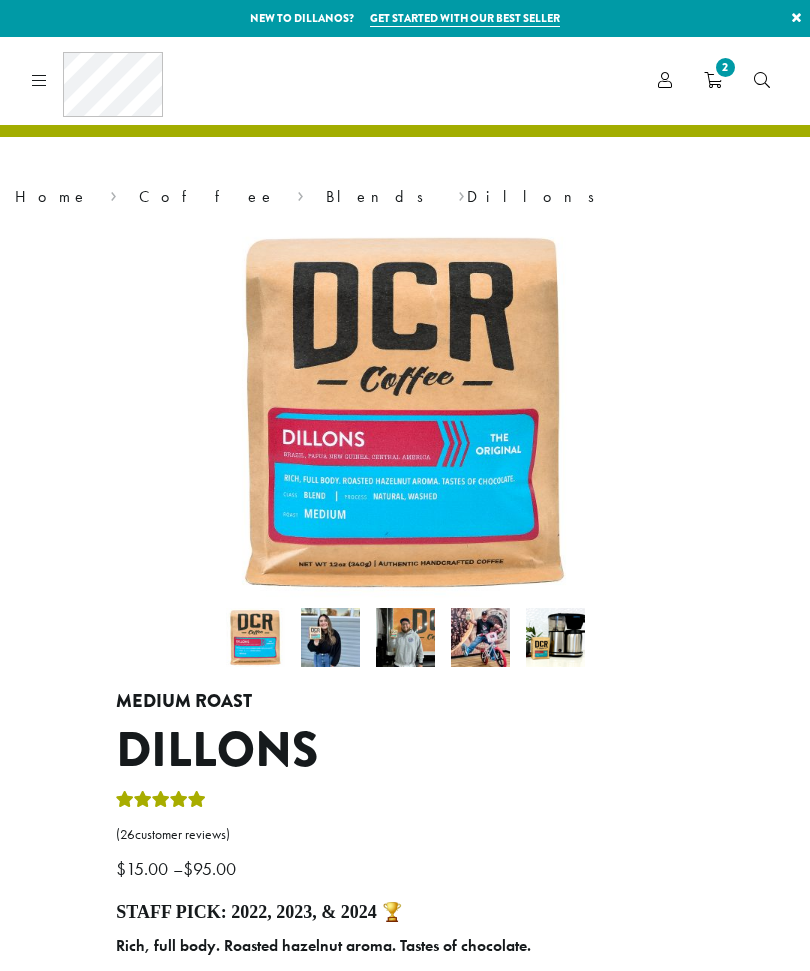 scroll, scrollTop: 0, scrollLeft: 0, axis: both 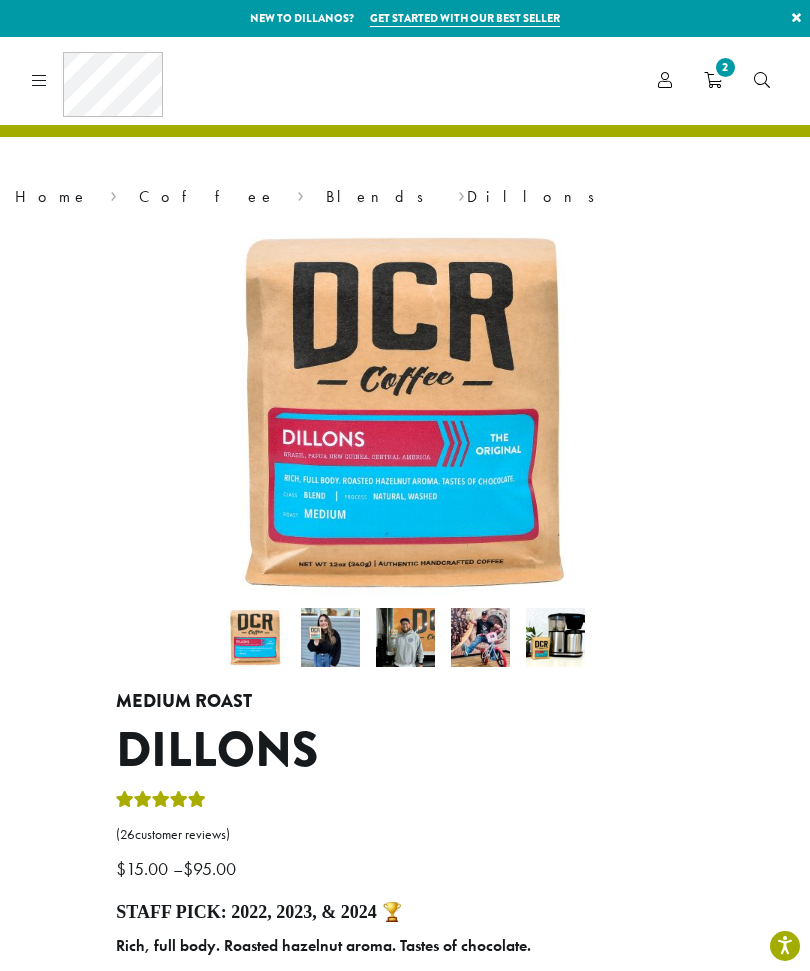 click on "Home" at bounding box center (52, 196) 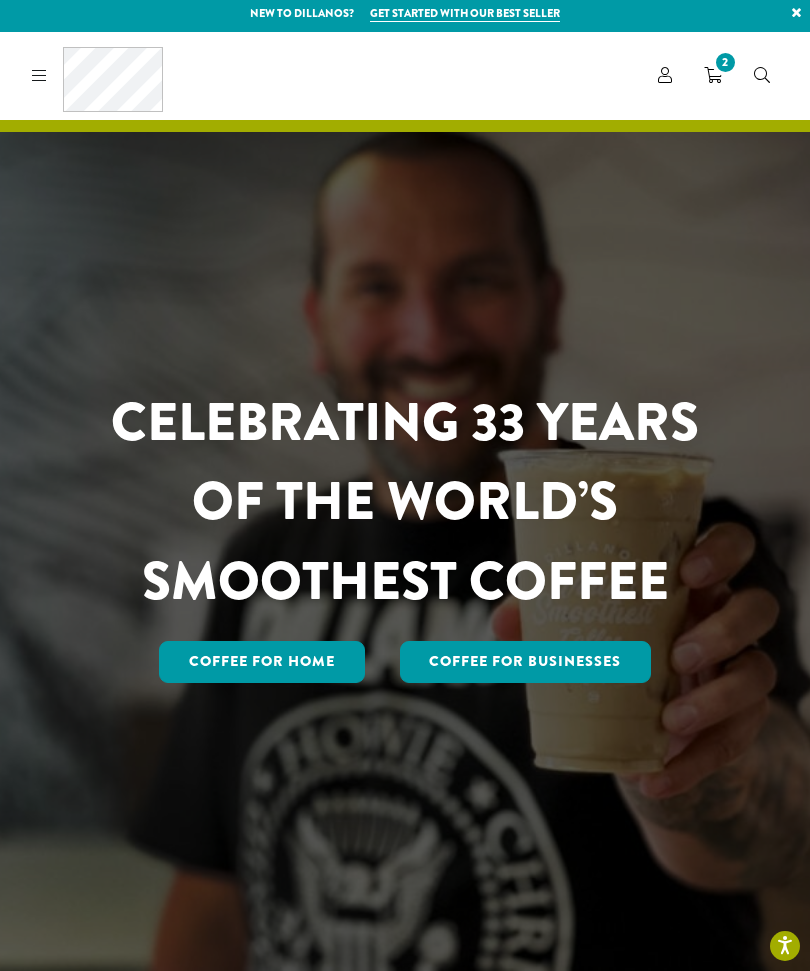 scroll, scrollTop: 6, scrollLeft: 0, axis: vertical 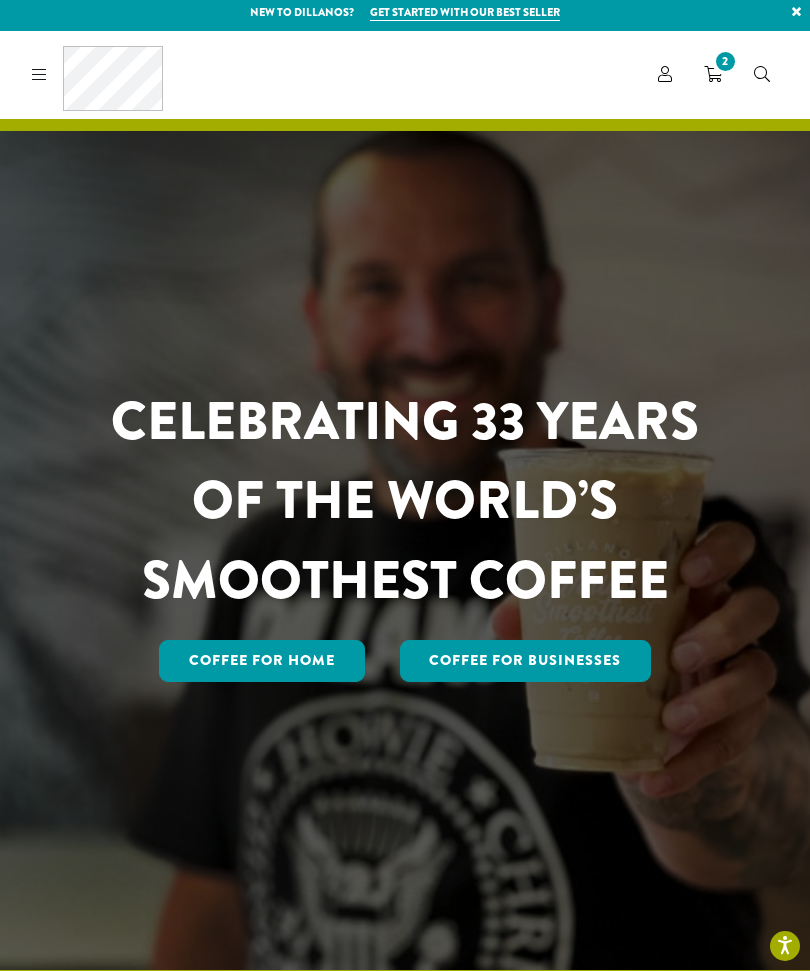 click on "2" at bounding box center (713, 74) 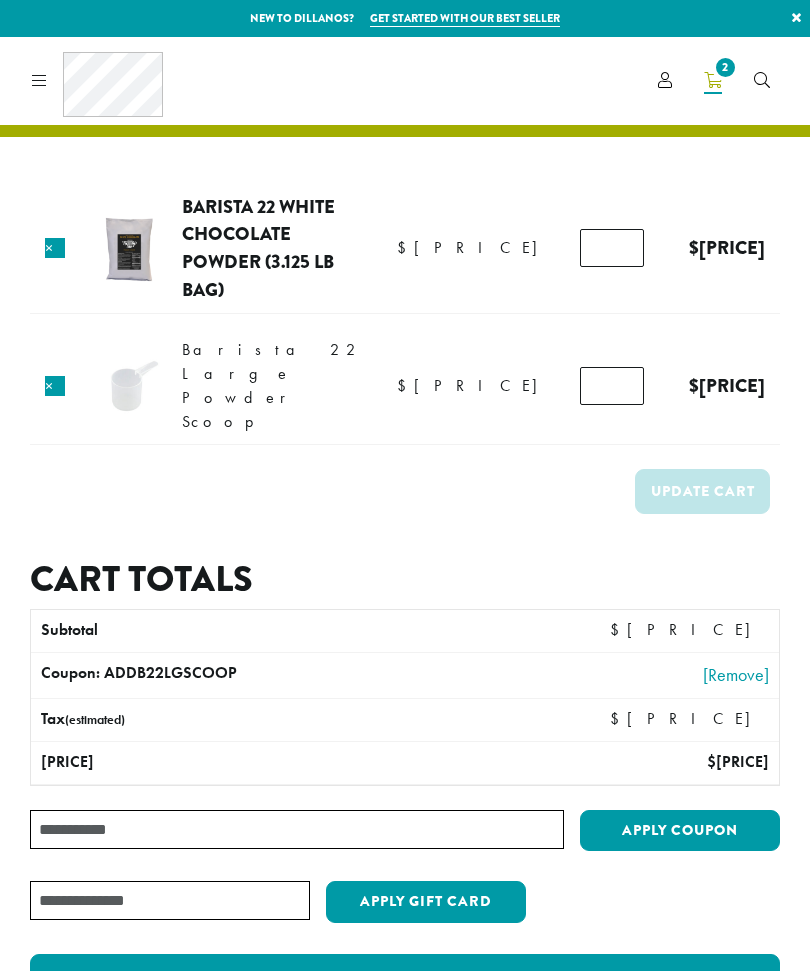 scroll, scrollTop: 0, scrollLeft: 0, axis: both 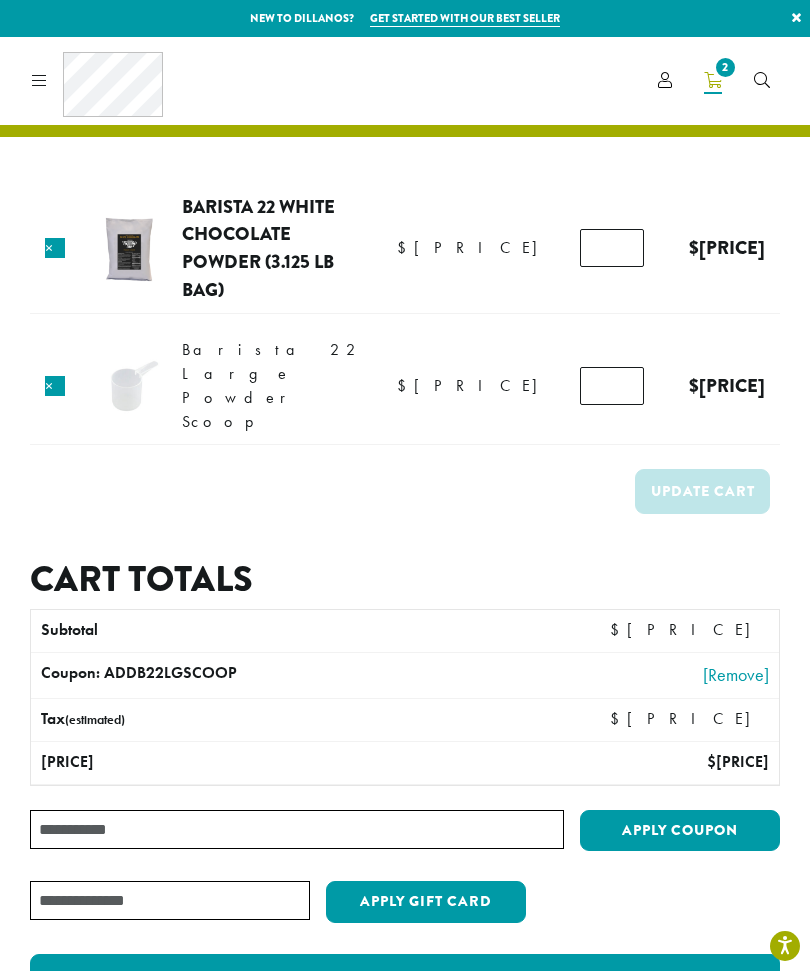 click on "New to Dillanos?  Get started with our best seller      ×" at bounding box center [405, 18] 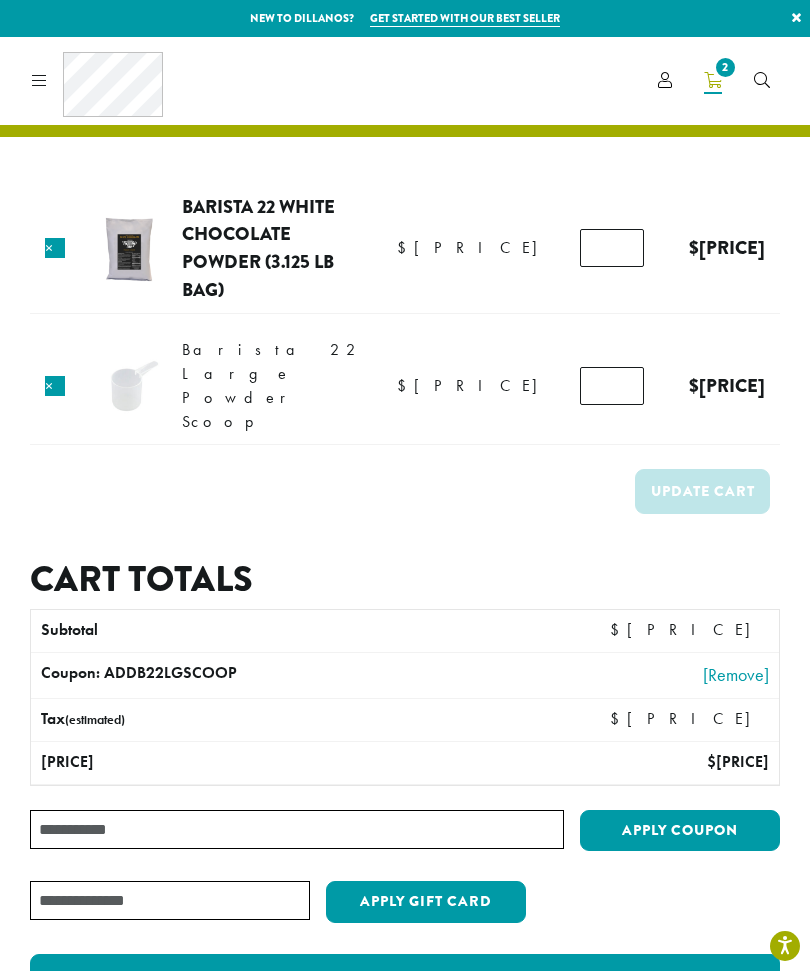 click on "New to Dillanos?  Get started with our best seller      ×" at bounding box center (405, 18) 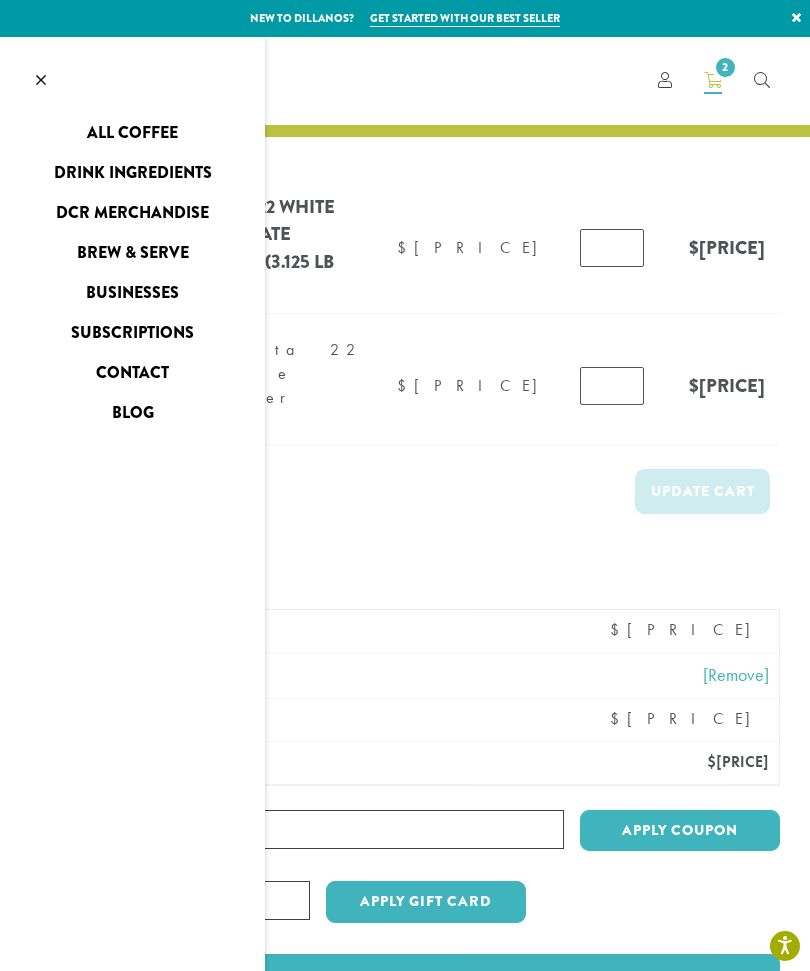 click on "DCR Merchandise" at bounding box center (132, 213) 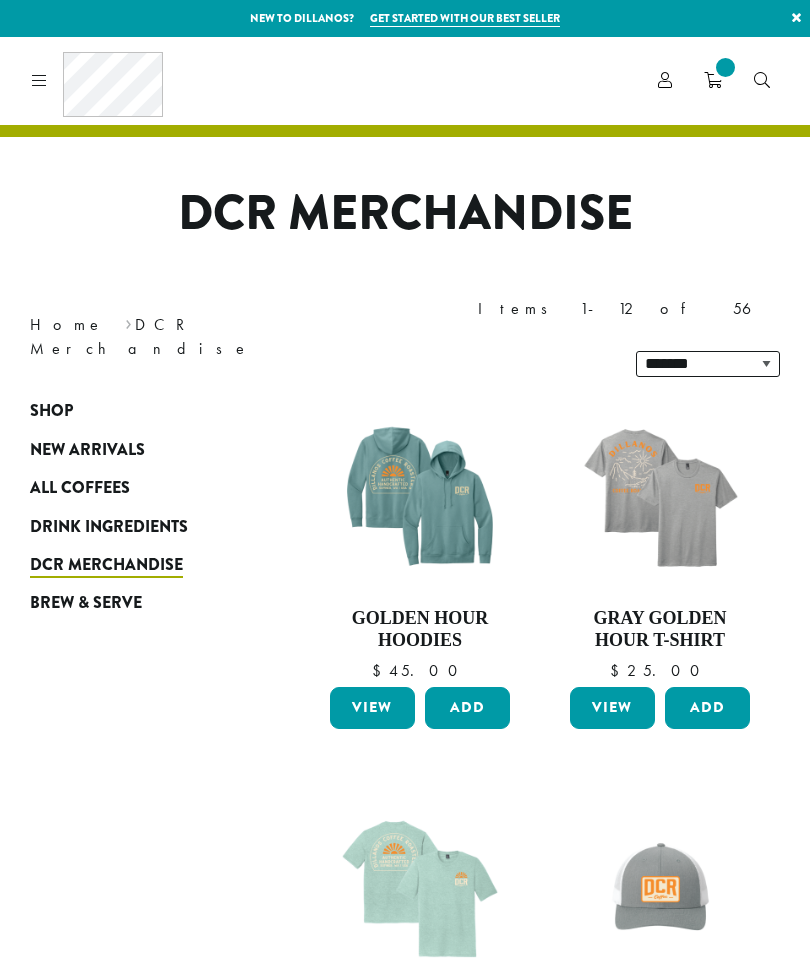 scroll, scrollTop: 0, scrollLeft: 0, axis: both 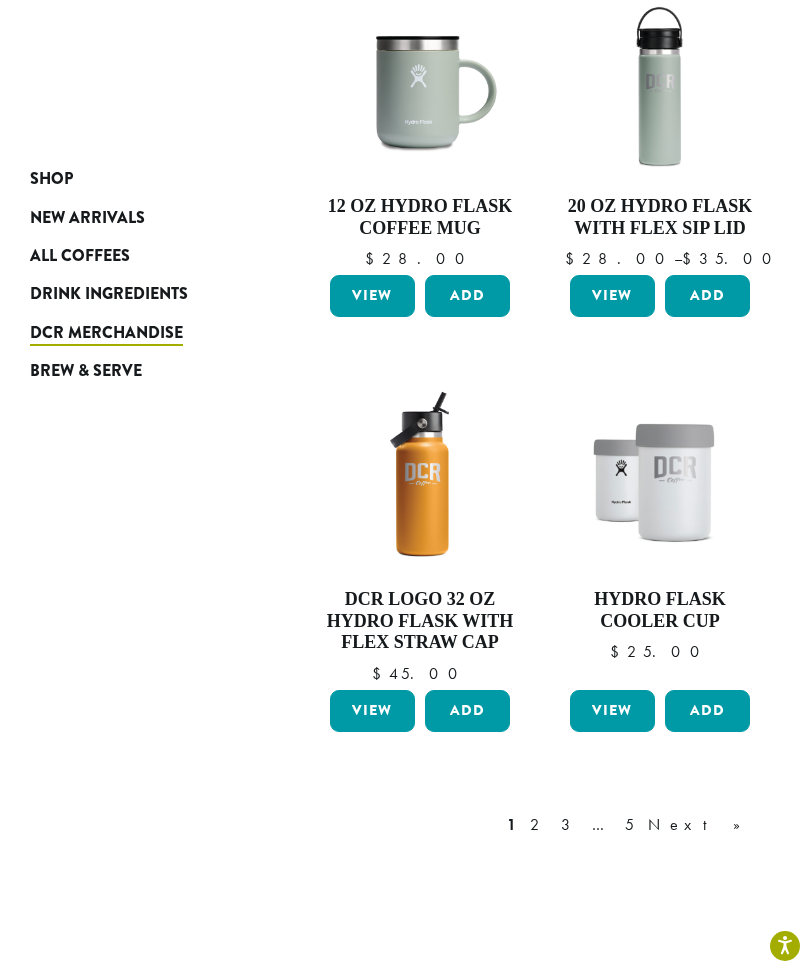 click on "Next »" at bounding box center [701, 825] 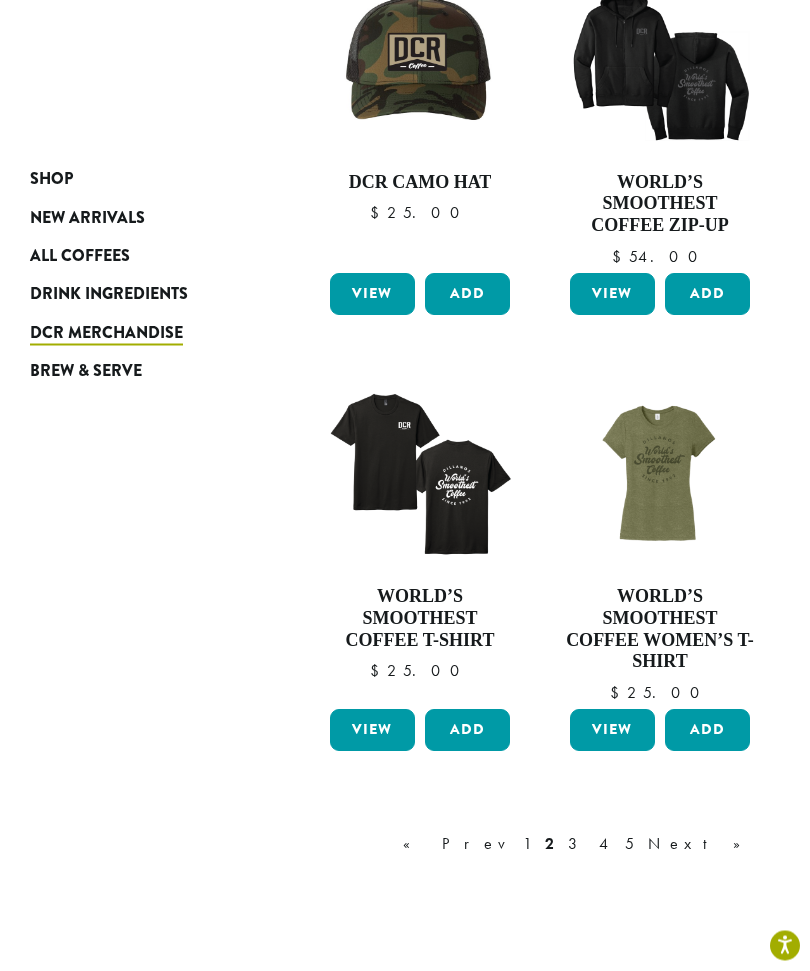 scroll, scrollTop: 2072, scrollLeft: 0, axis: vertical 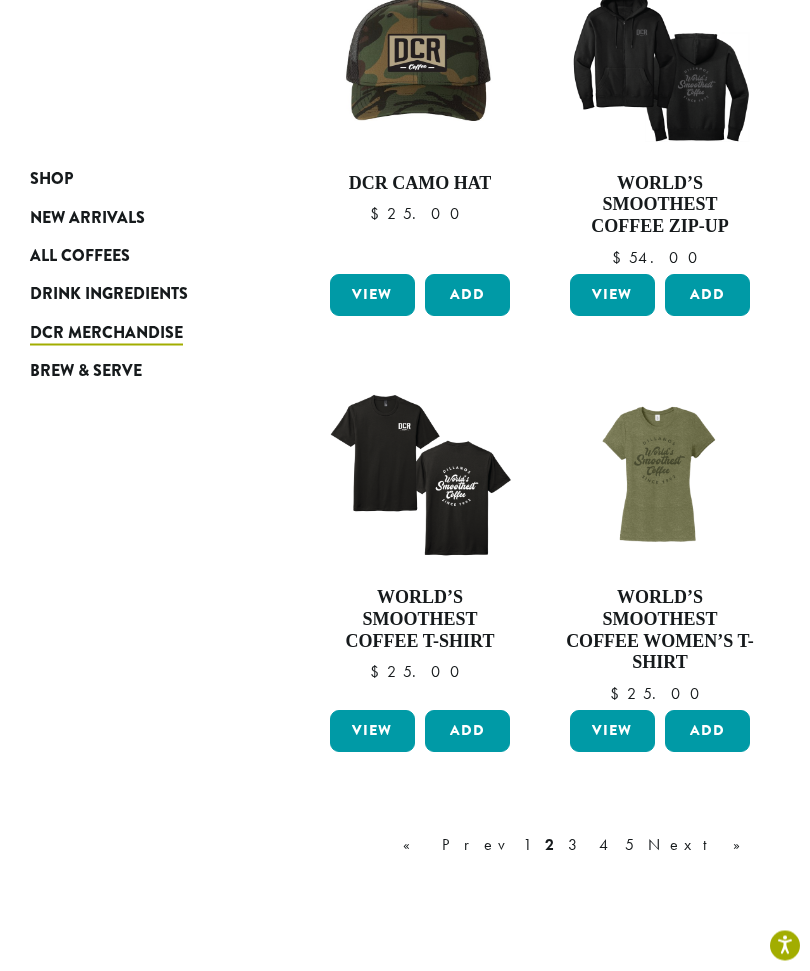 click on "Next »" at bounding box center (701, 846) 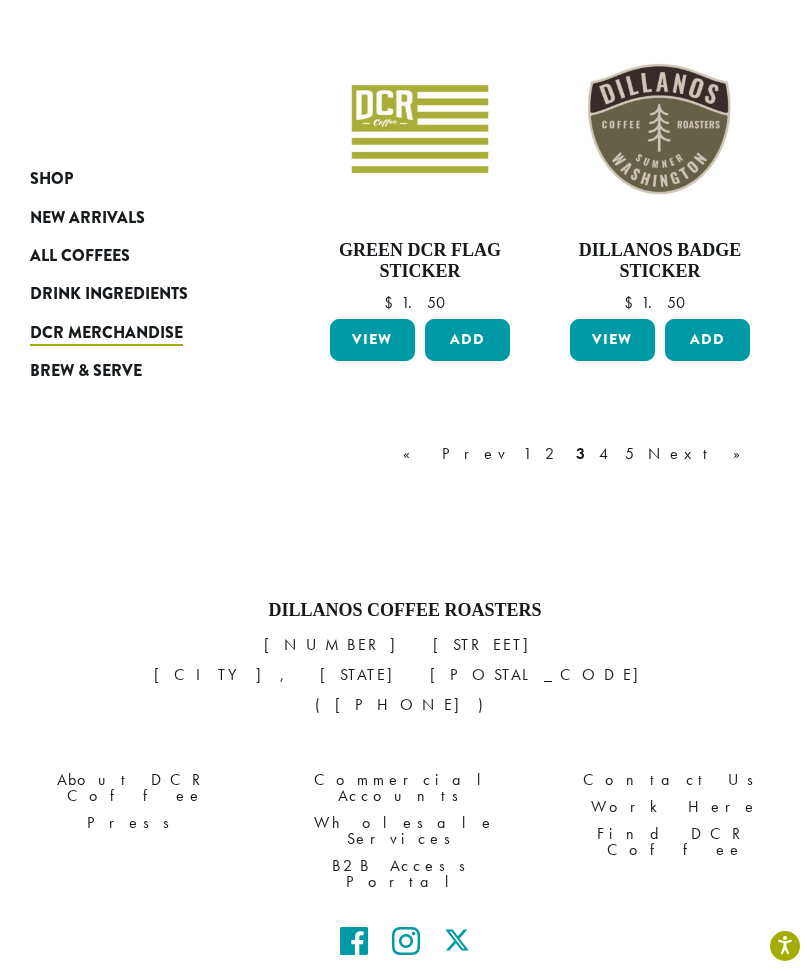 scroll, scrollTop: 2401, scrollLeft: 0, axis: vertical 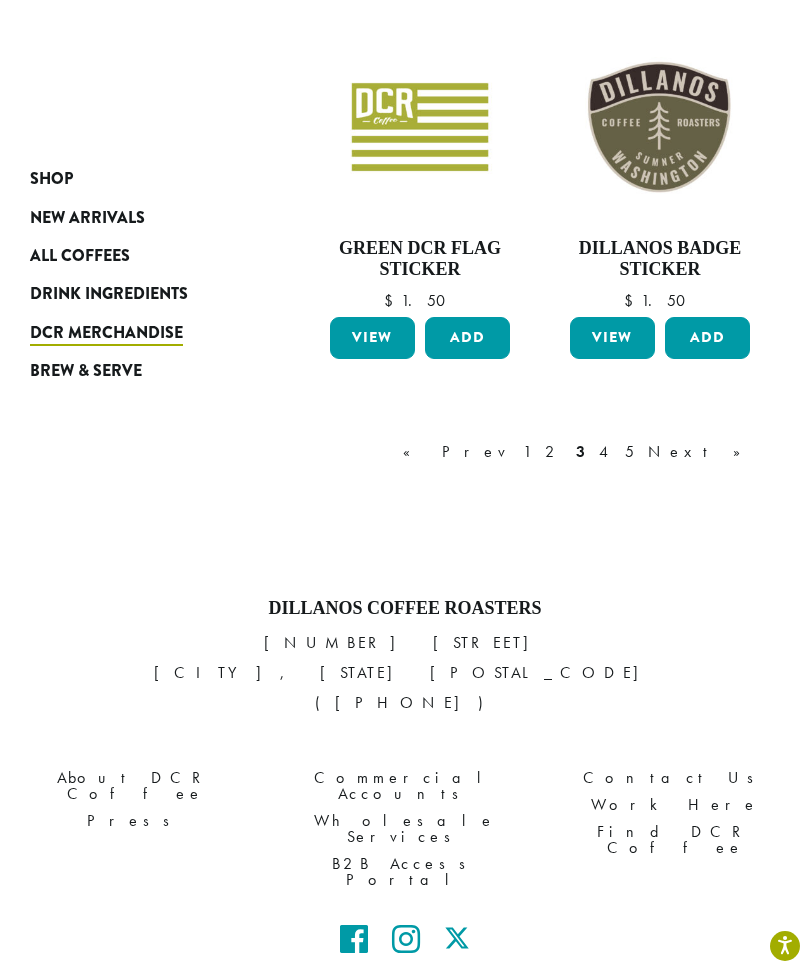 click on "Next »" at bounding box center [701, 452] 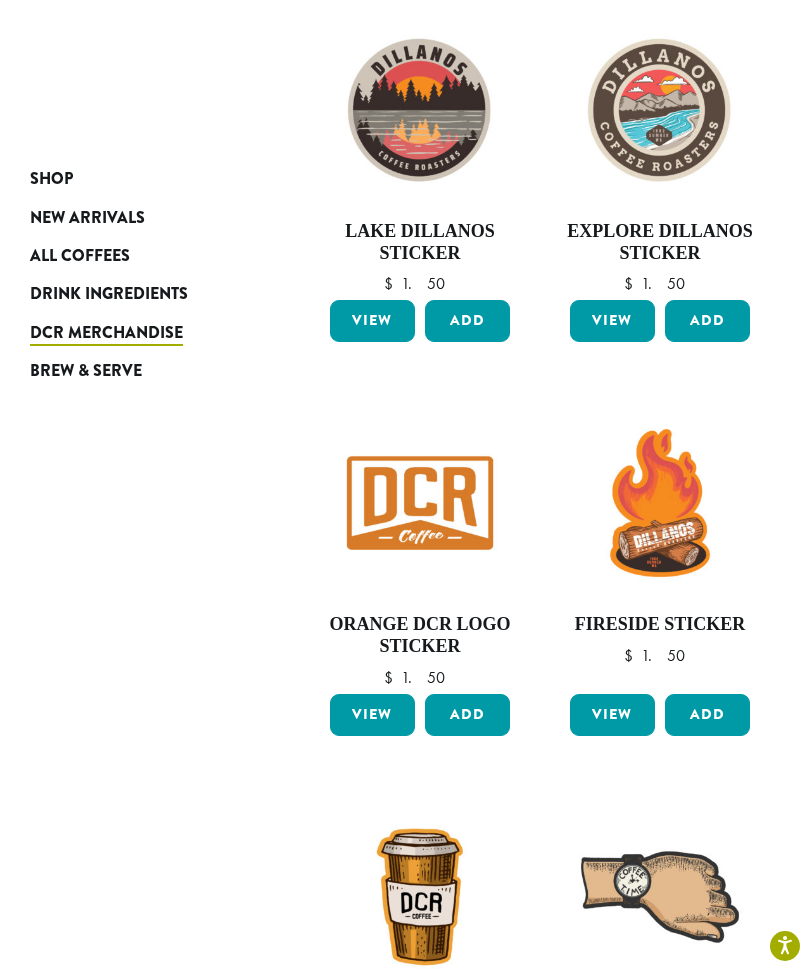 scroll, scrollTop: 122, scrollLeft: 0, axis: vertical 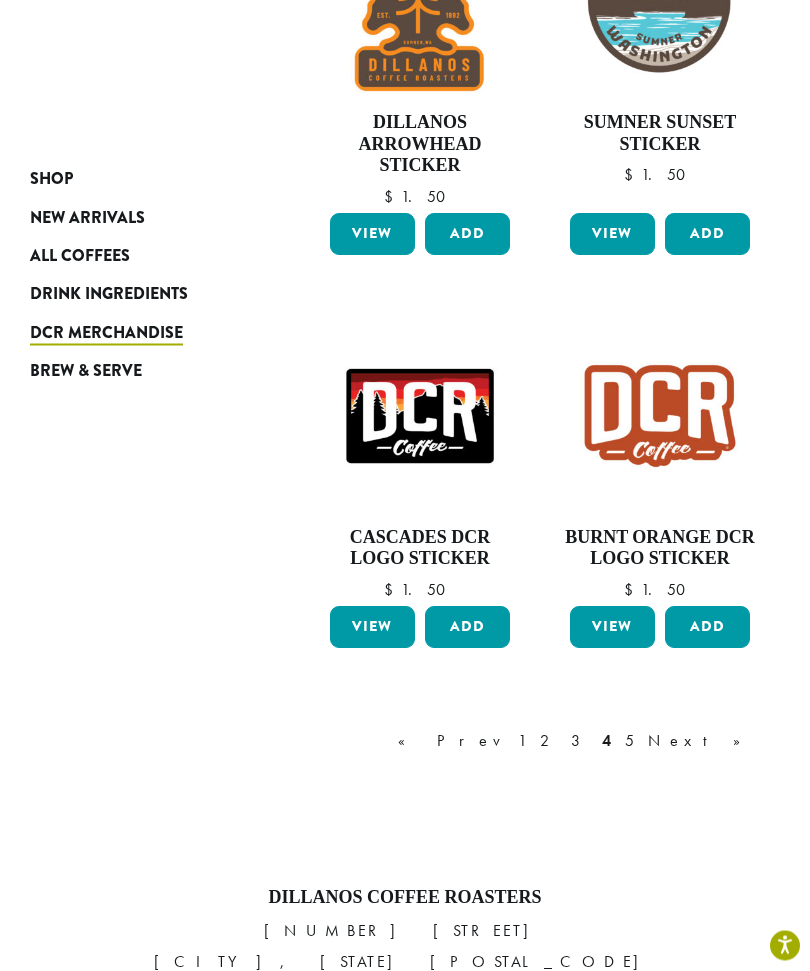 click on "Next »" at bounding box center [701, 742] 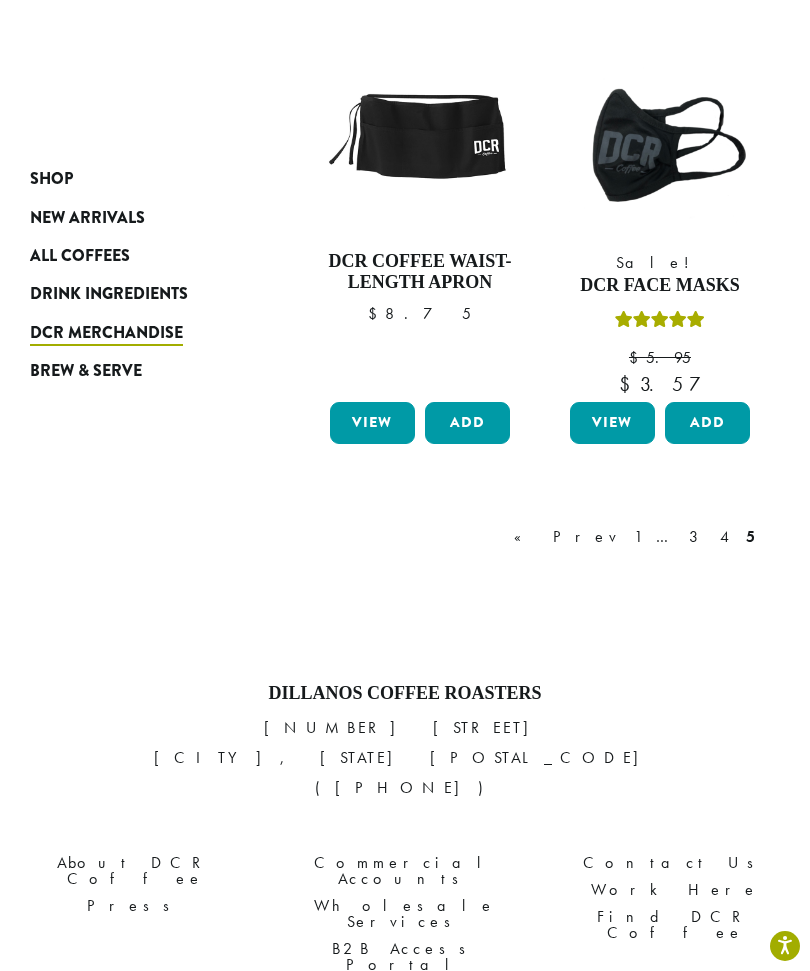 scroll, scrollTop: 1721, scrollLeft: 0, axis: vertical 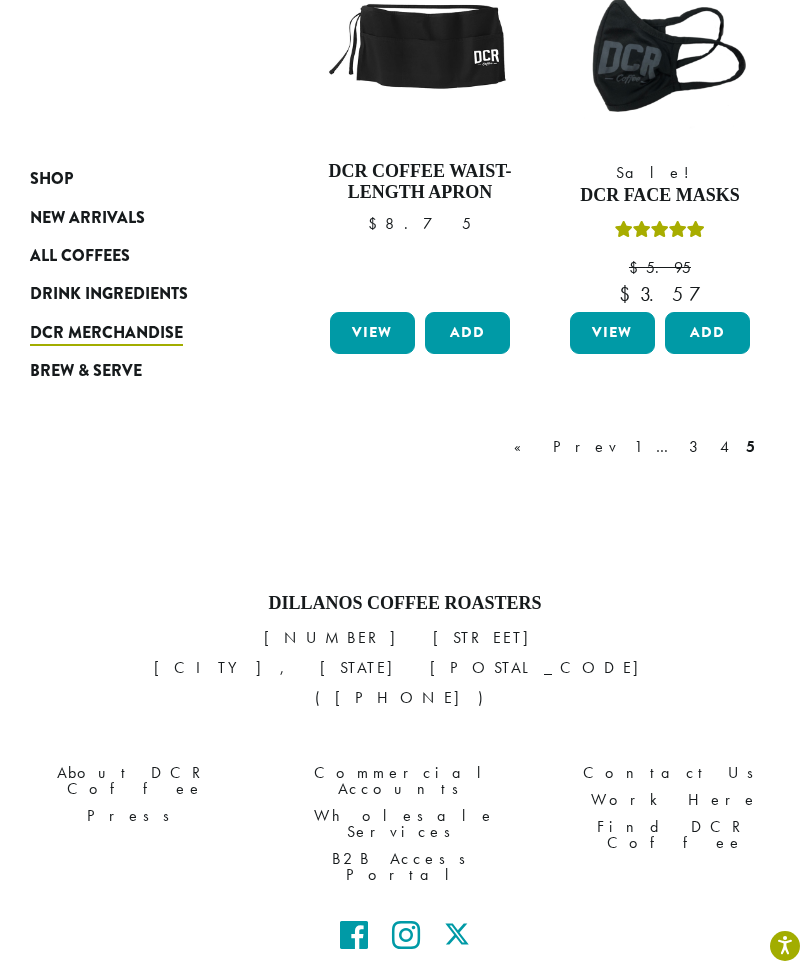 click on "New Arrivals" at bounding box center (87, 218) 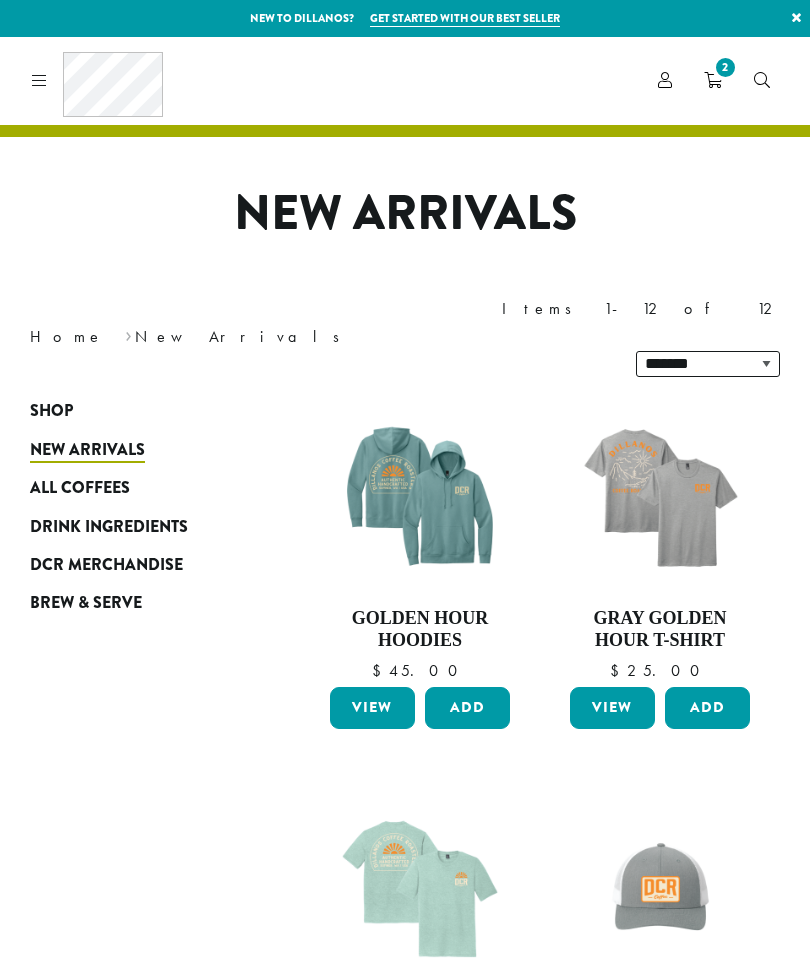 scroll, scrollTop: 212, scrollLeft: 0, axis: vertical 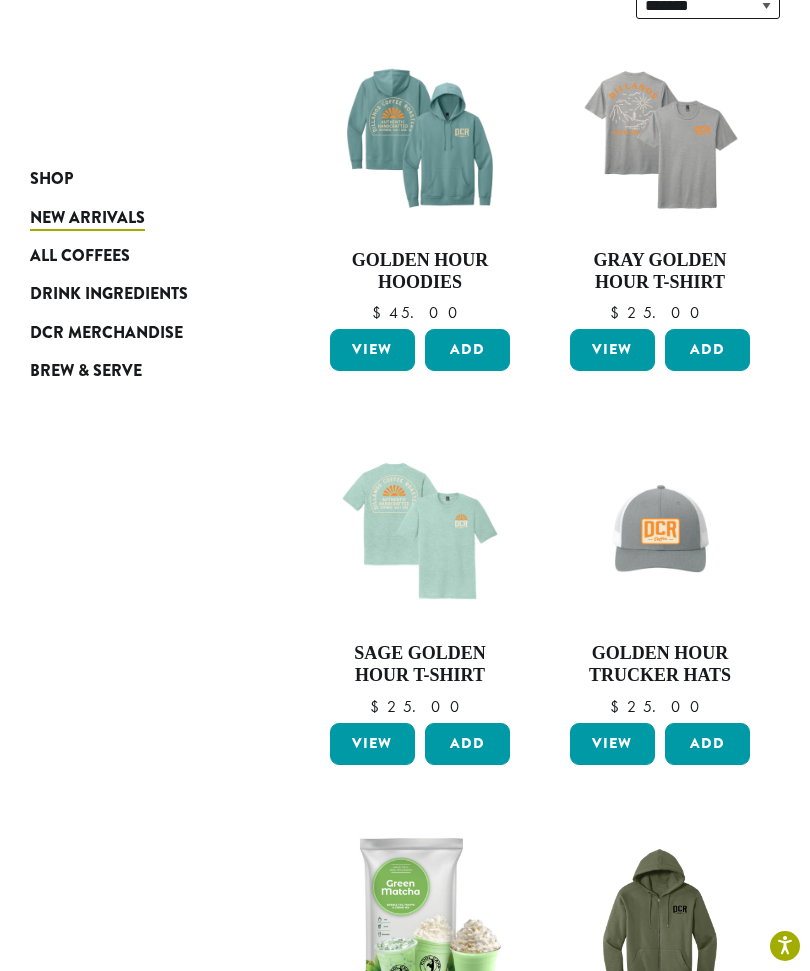click on "New Arrivals" at bounding box center (87, 218) 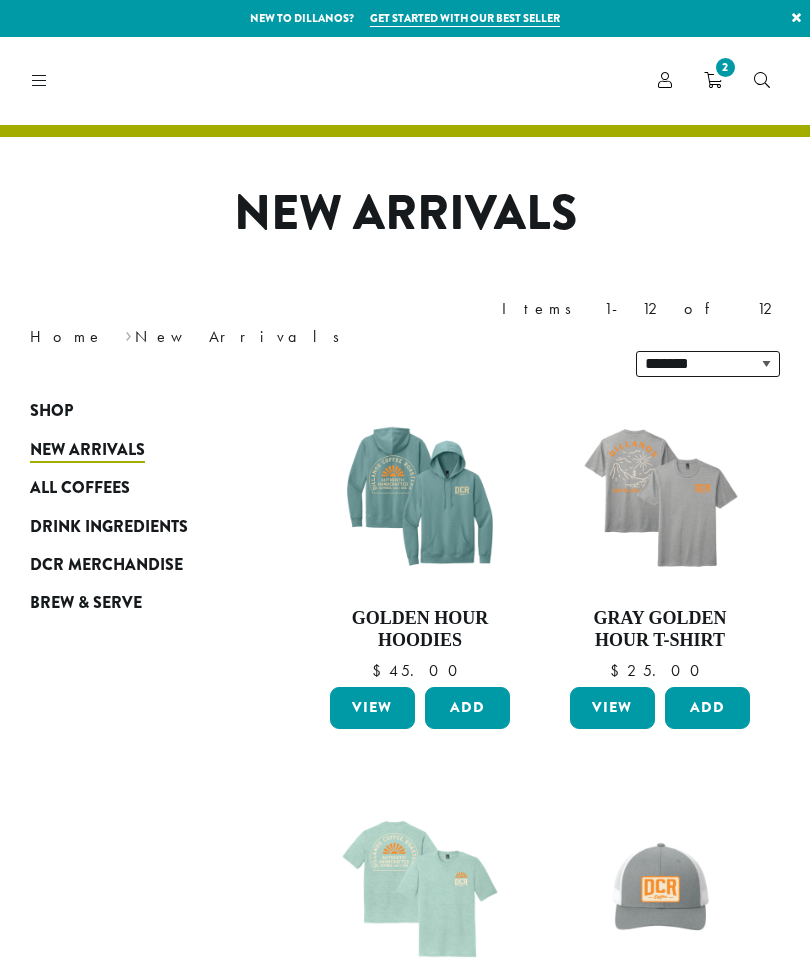 scroll, scrollTop: 83, scrollLeft: 0, axis: vertical 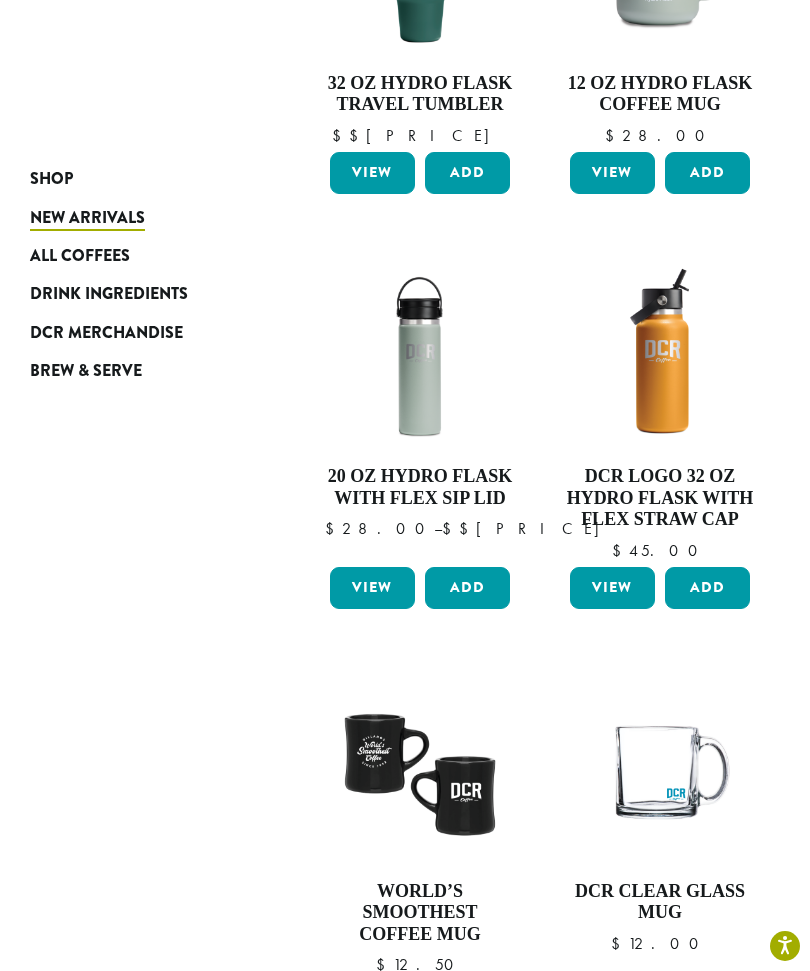 click on "All Coffees" at bounding box center [80, 256] 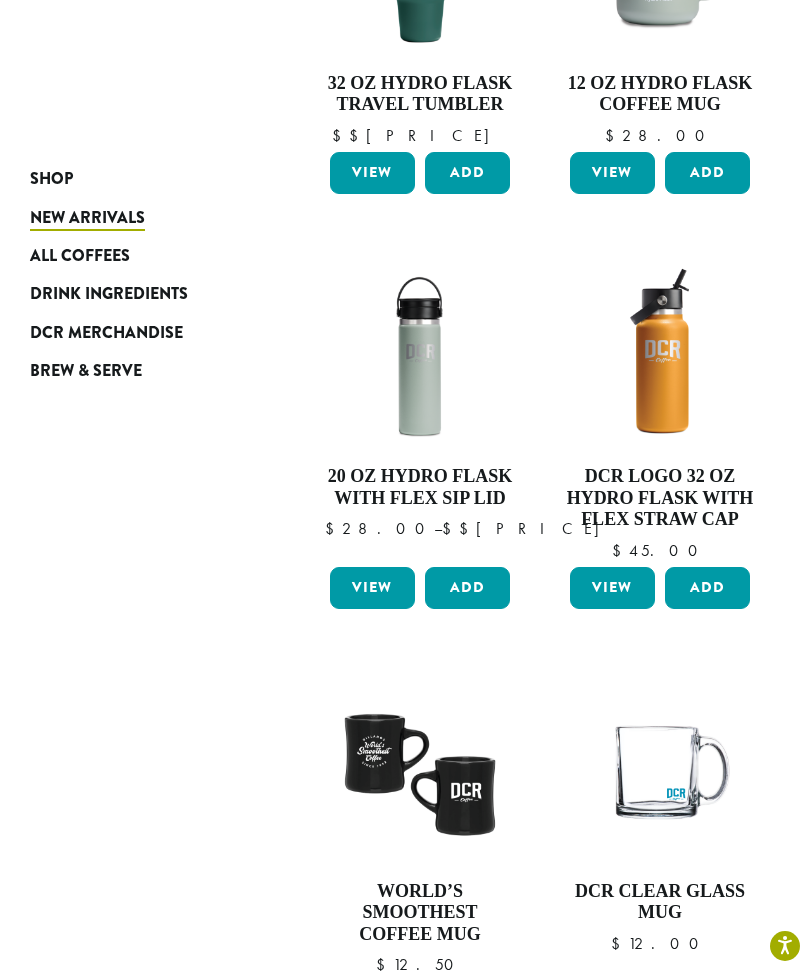 click on "All Coffees" at bounding box center (80, 256) 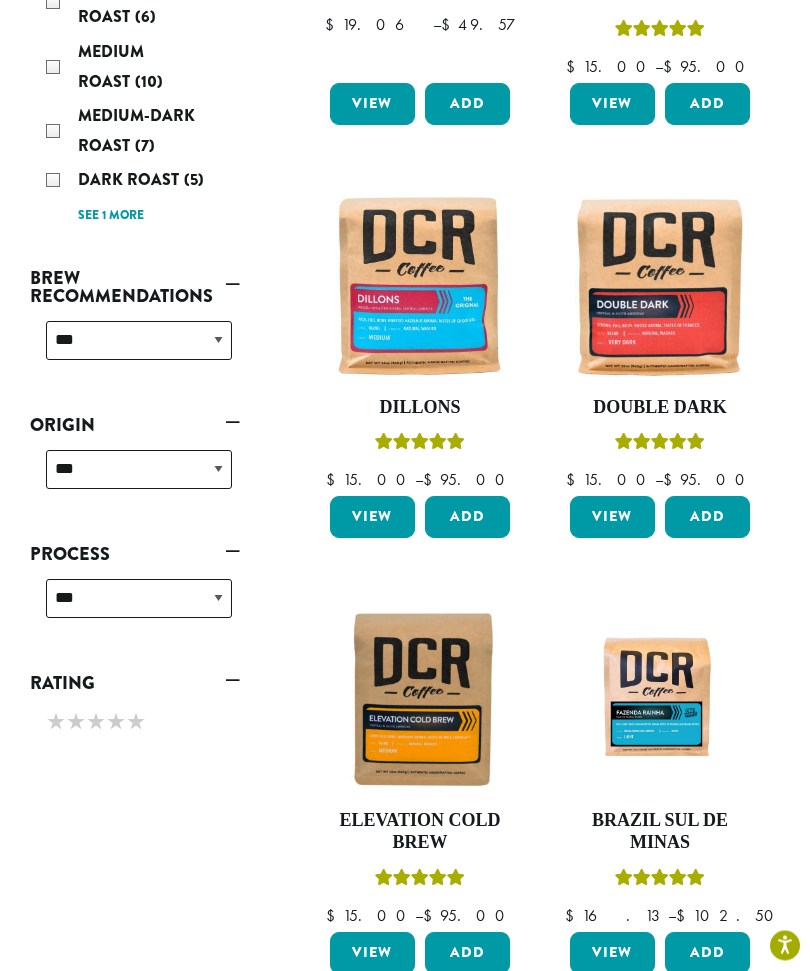 scroll, scrollTop: 375, scrollLeft: 0, axis: vertical 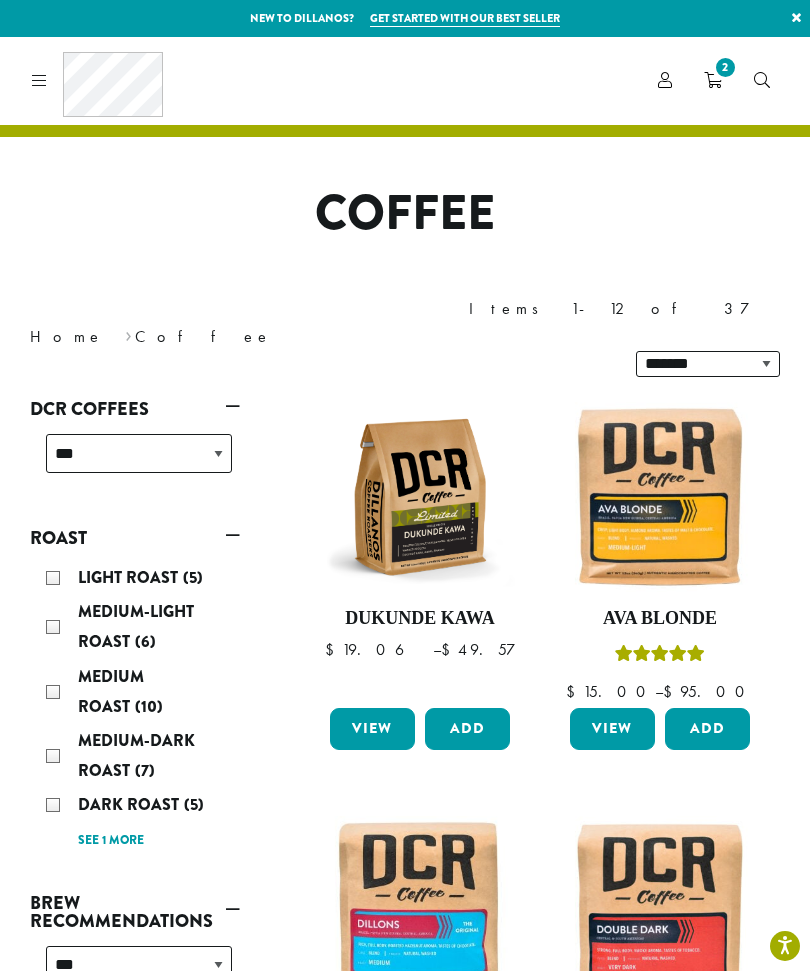 click on "2" at bounding box center [713, 80] 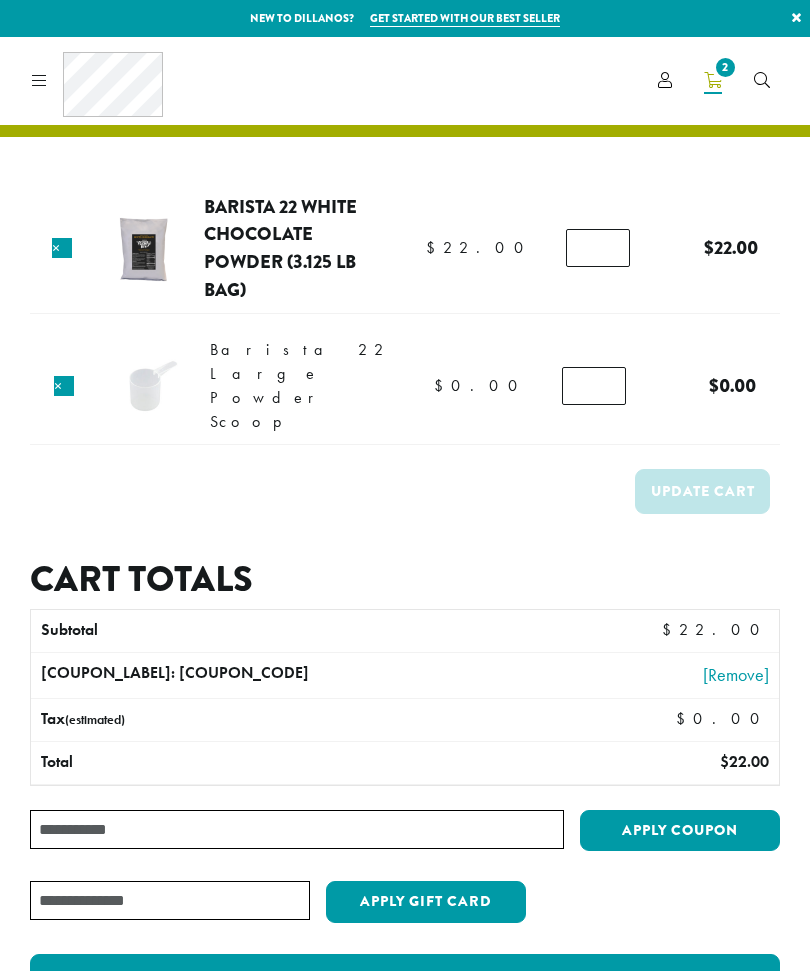 scroll, scrollTop: 0, scrollLeft: 0, axis: both 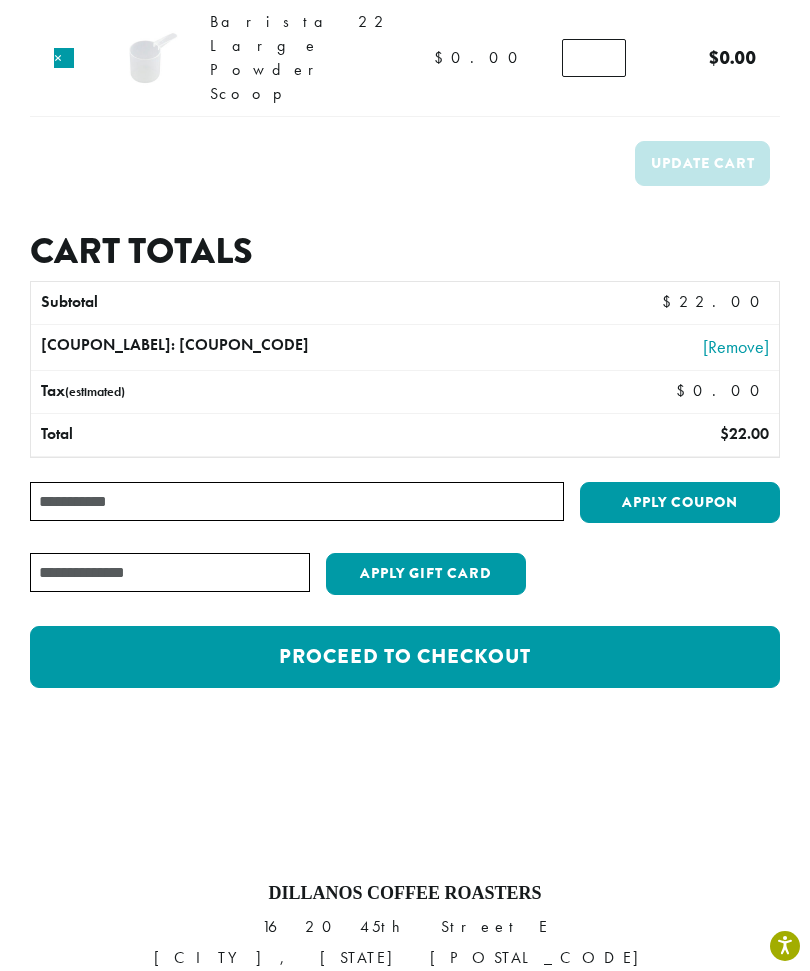 click on "Proceed to checkout" at bounding box center (405, 657) 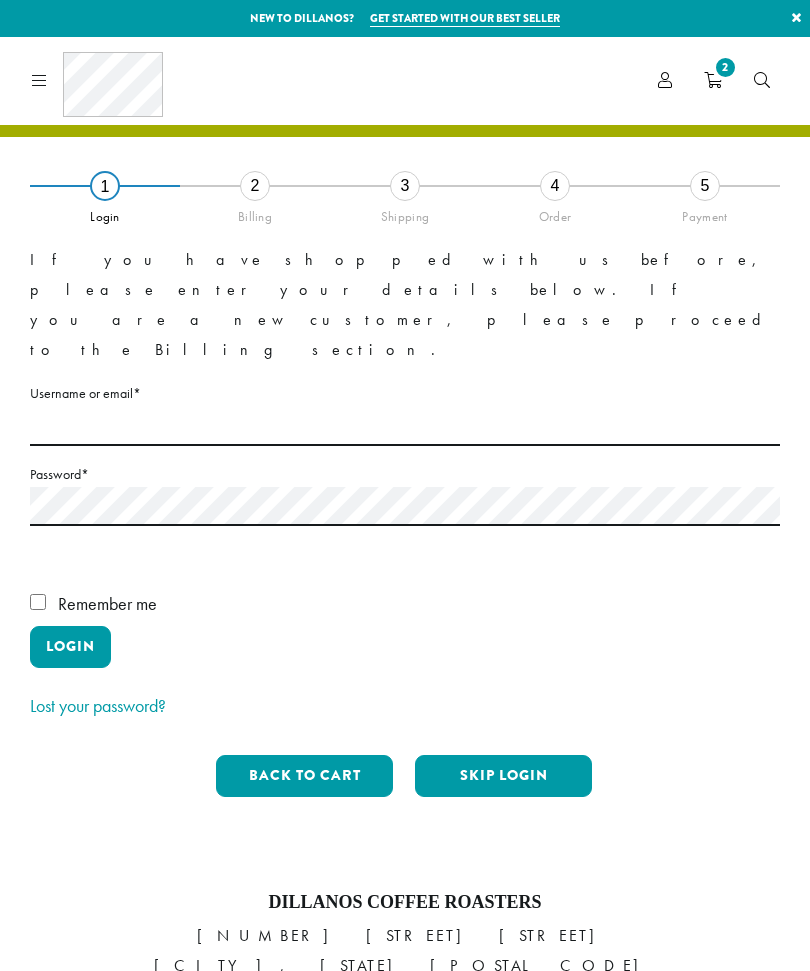 scroll, scrollTop: 0, scrollLeft: 0, axis: both 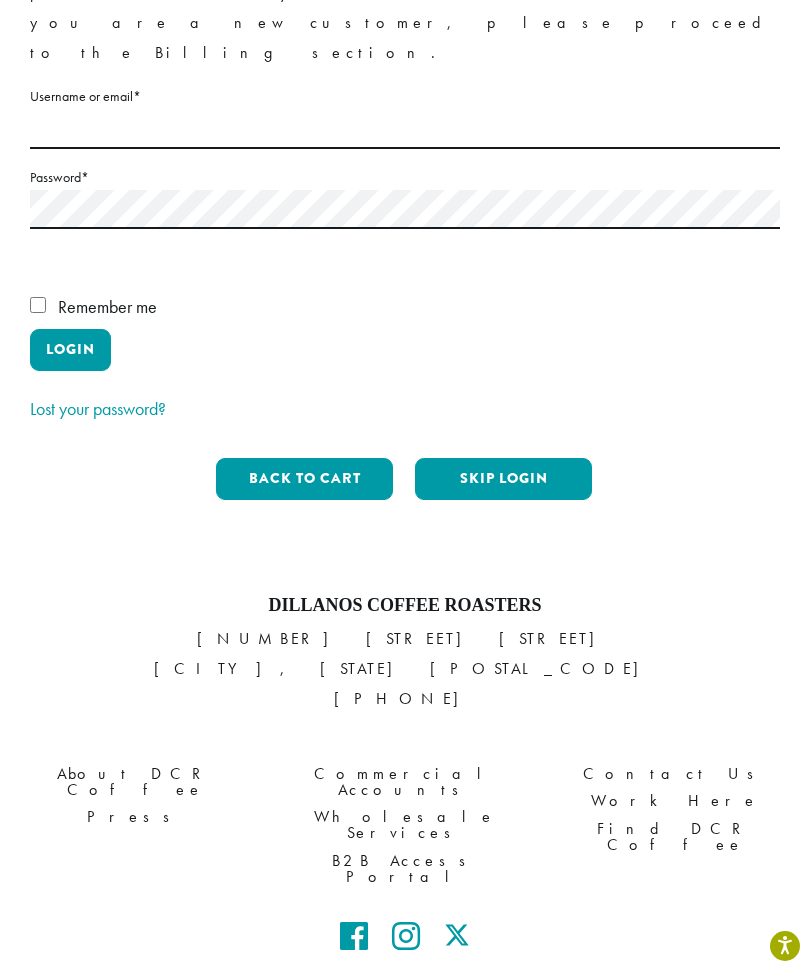 click on "Skip Login" at bounding box center (503, 479) 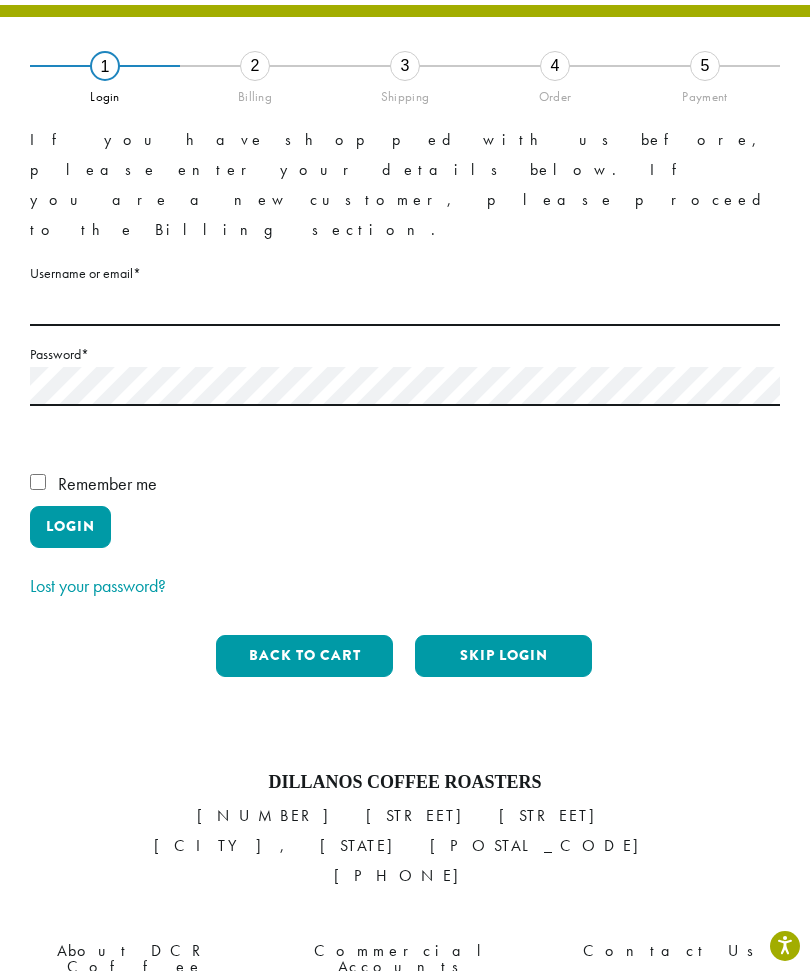 scroll, scrollTop: 114, scrollLeft: 0, axis: vertical 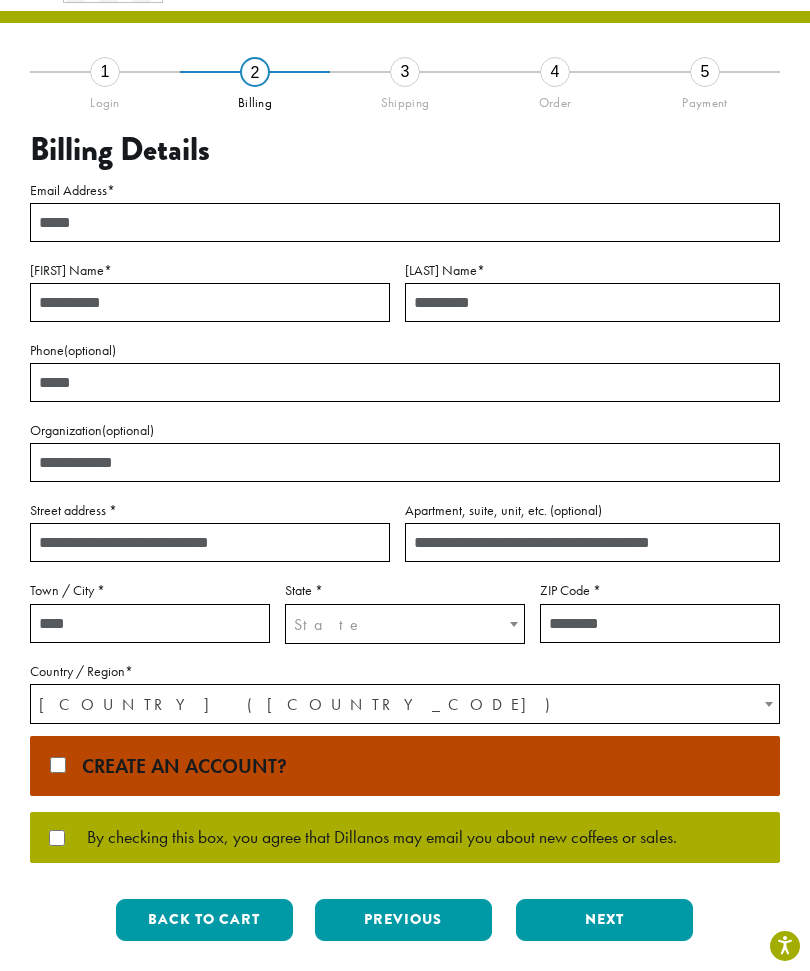 click on "Email Address *" at bounding box center (405, 222) 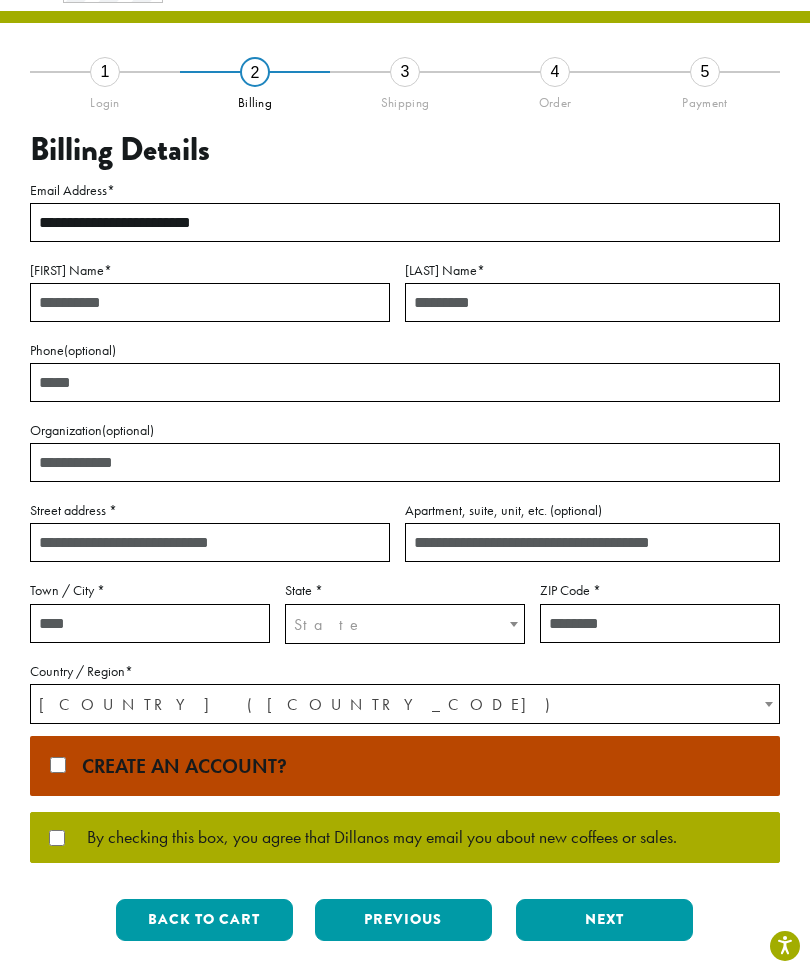type on "**********" 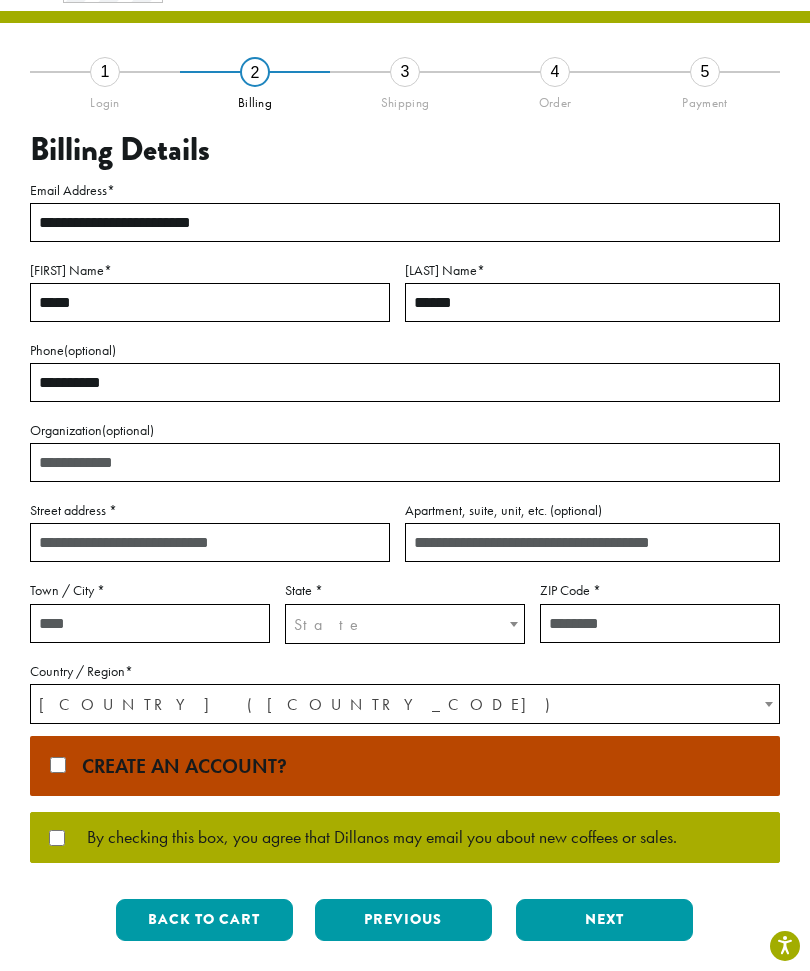 type on "**********" 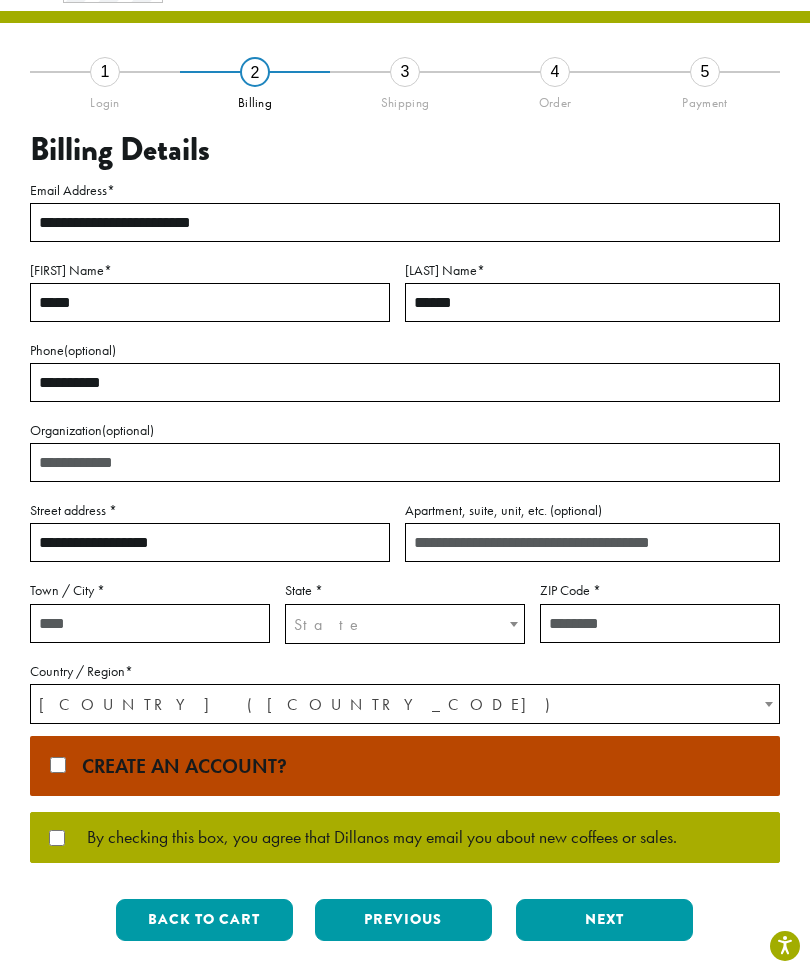 type on "**********" 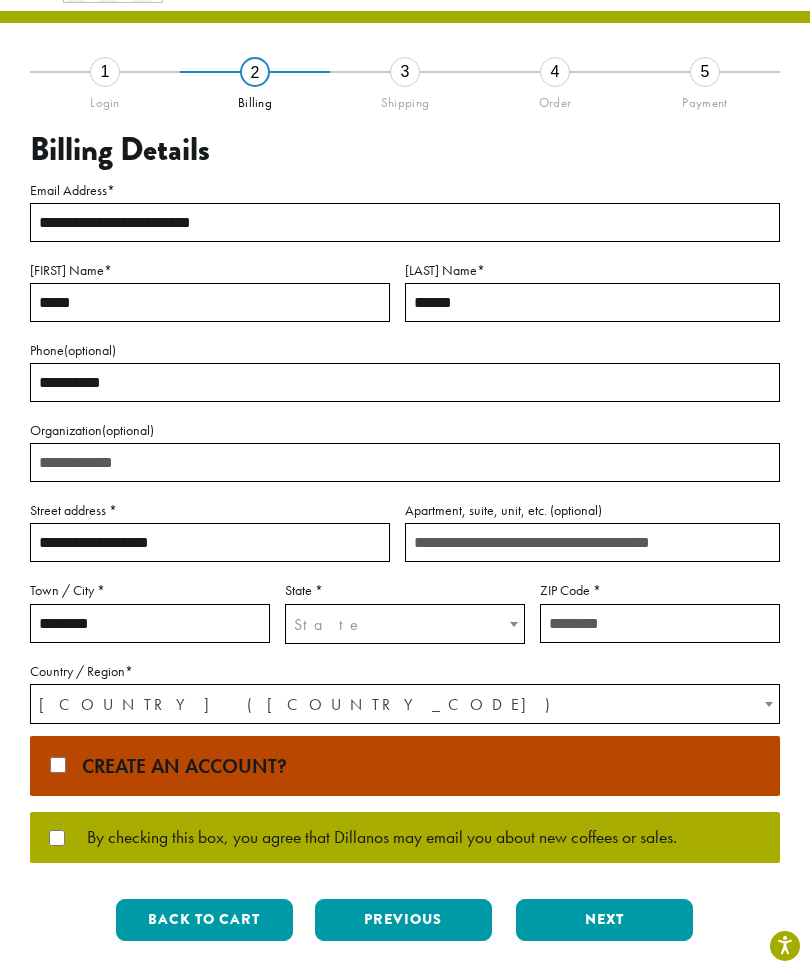 type on "*******" 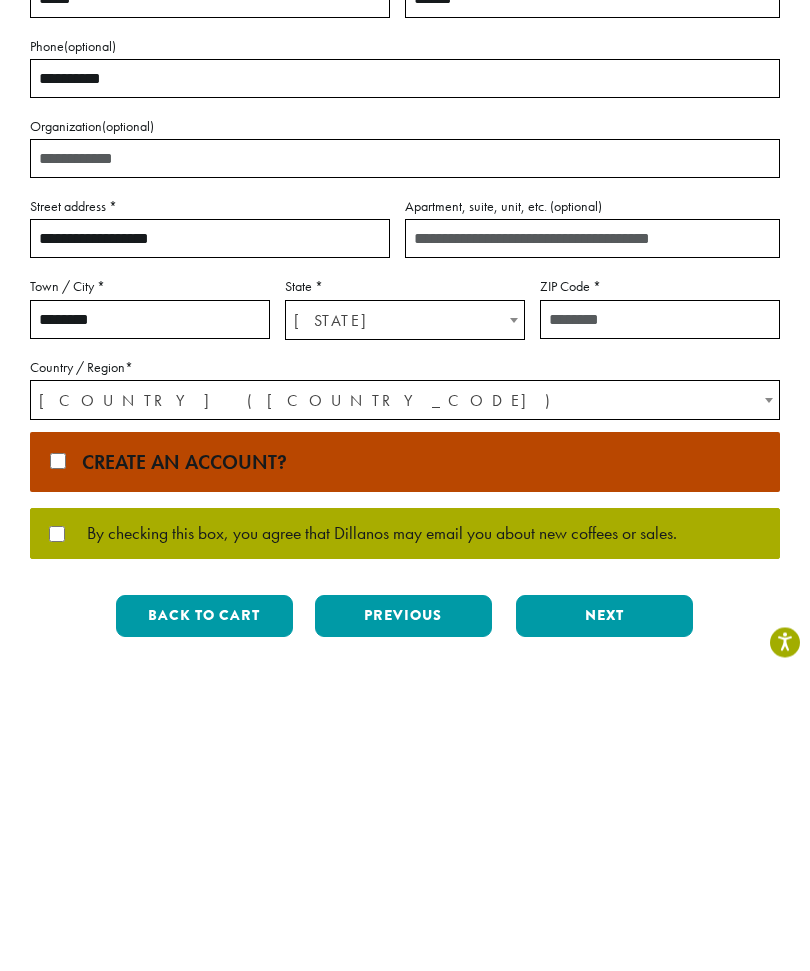 scroll, scrollTop: 418, scrollLeft: 0, axis: vertical 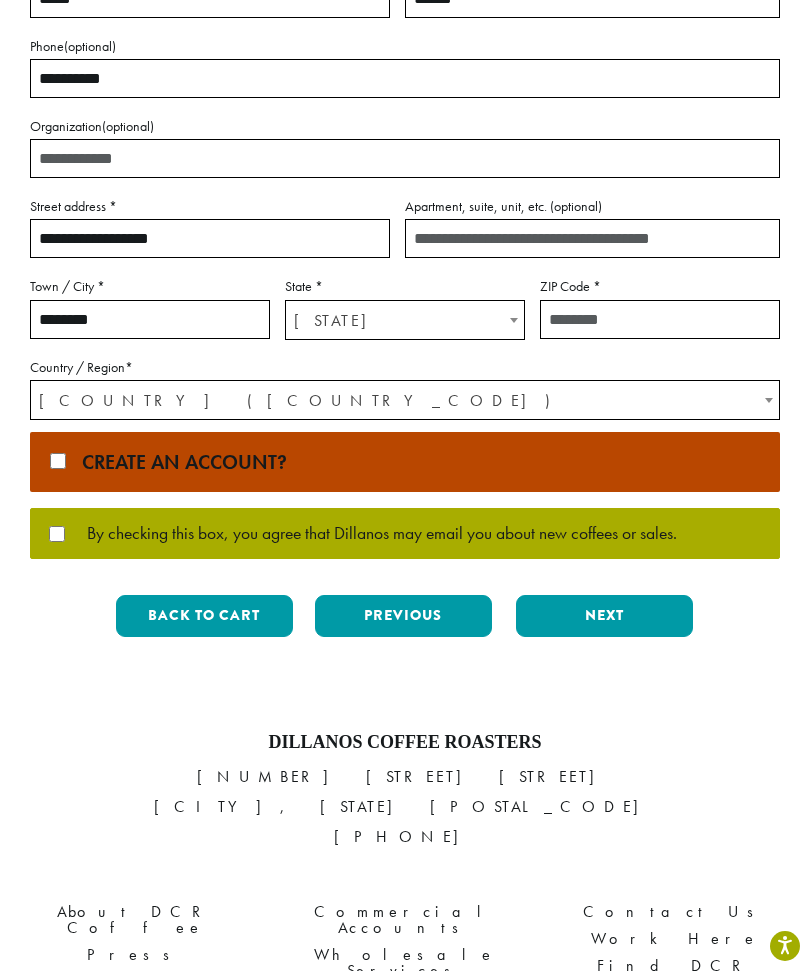 click on "ZIP Code *" at bounding box center [660, 319] 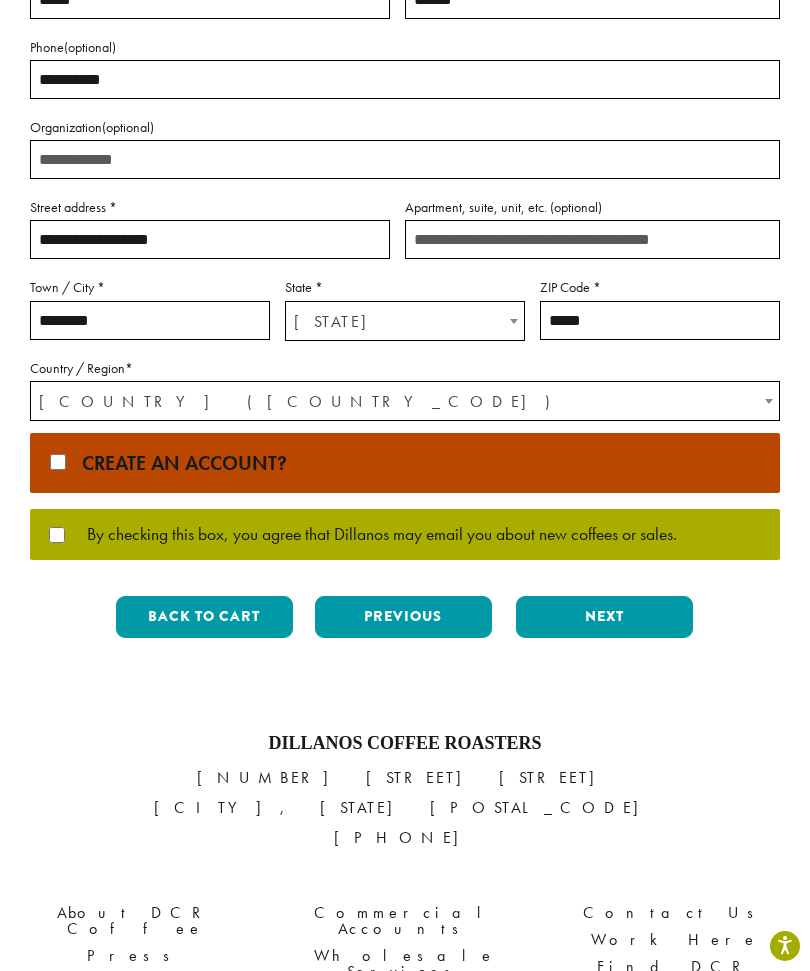 type on "*****" 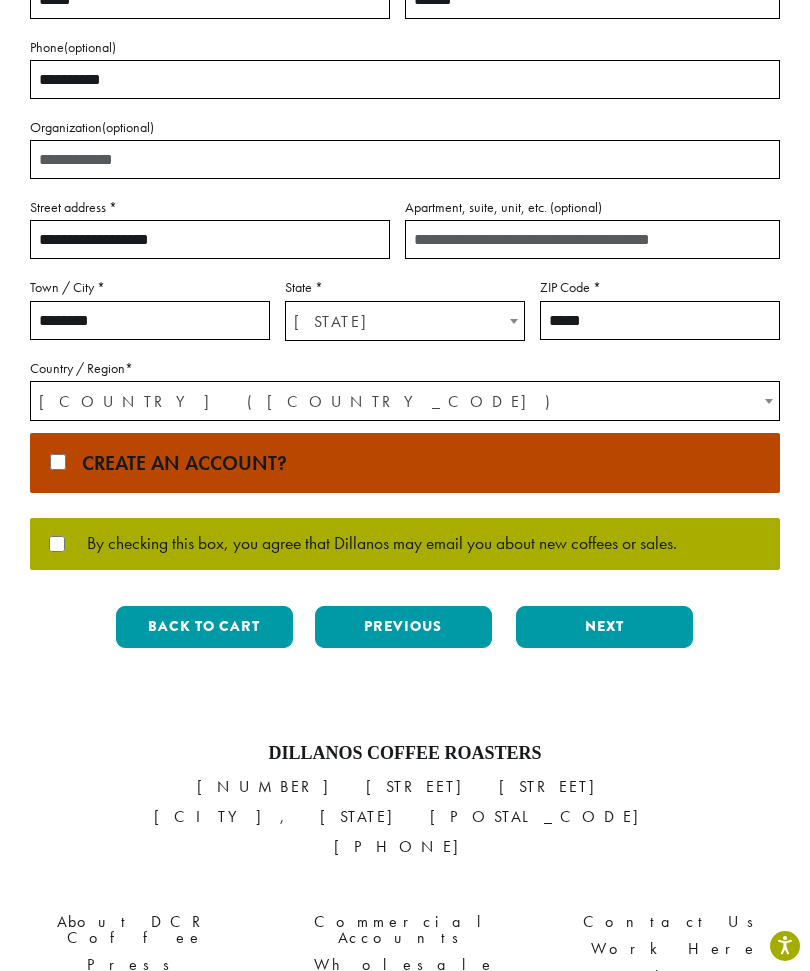 scroll, scrollTop: 418, scrollLeft: 0, axis: vertical 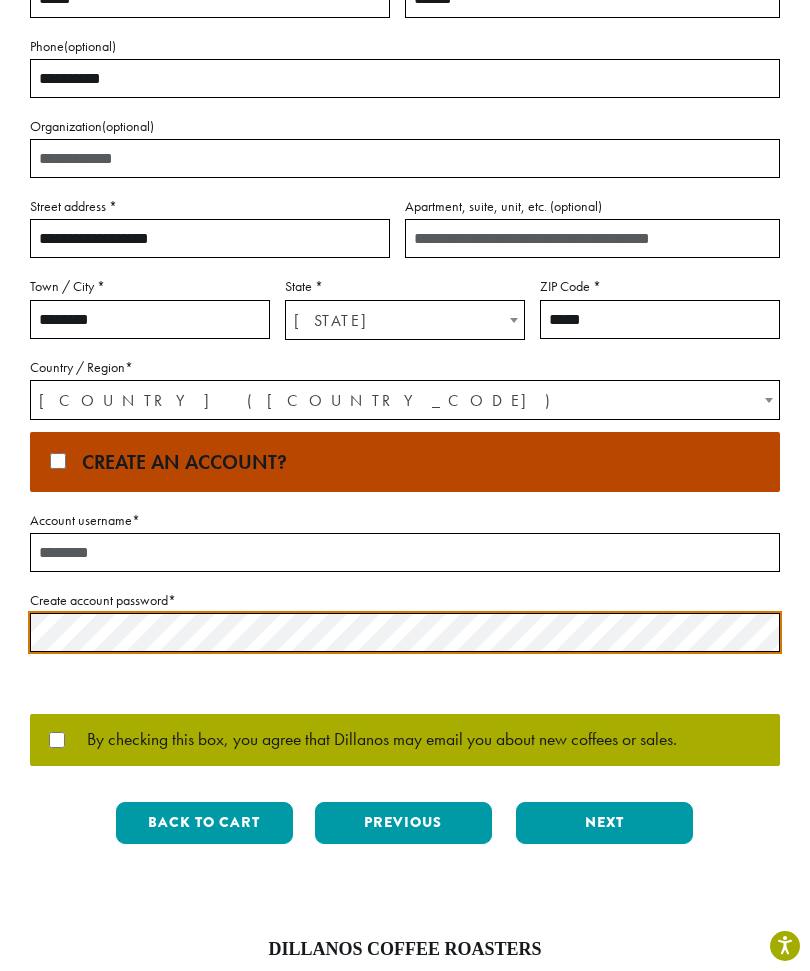 click on "Account username *" at bounding box center [405, 552] 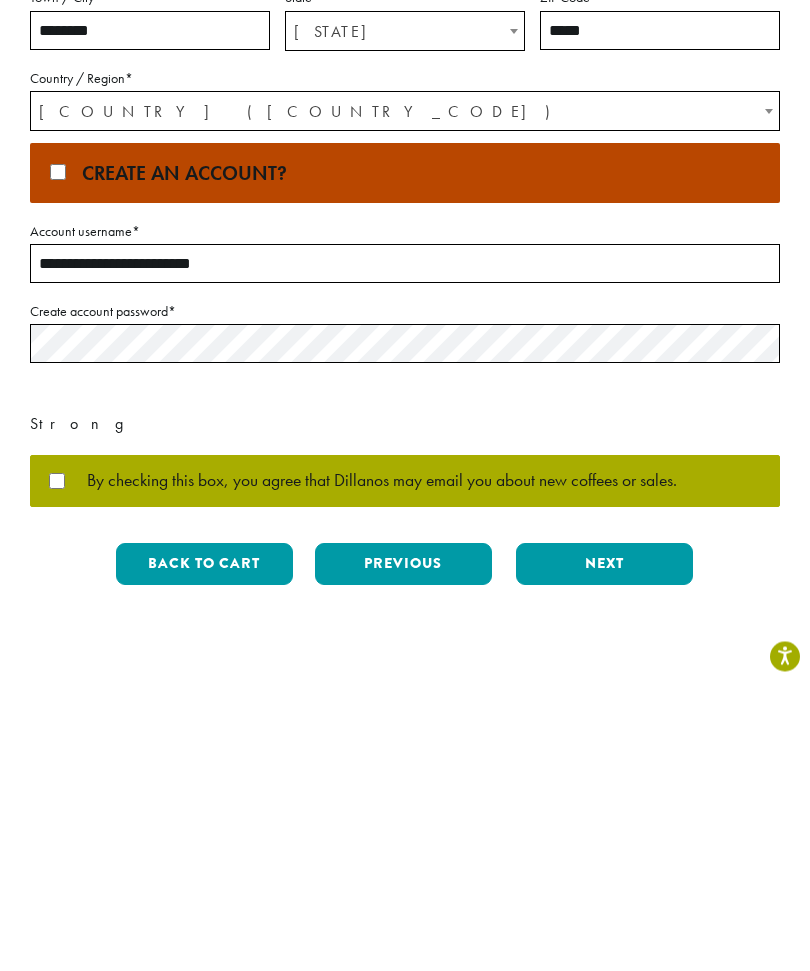 click on "Next" at bounding box center [604, 854] 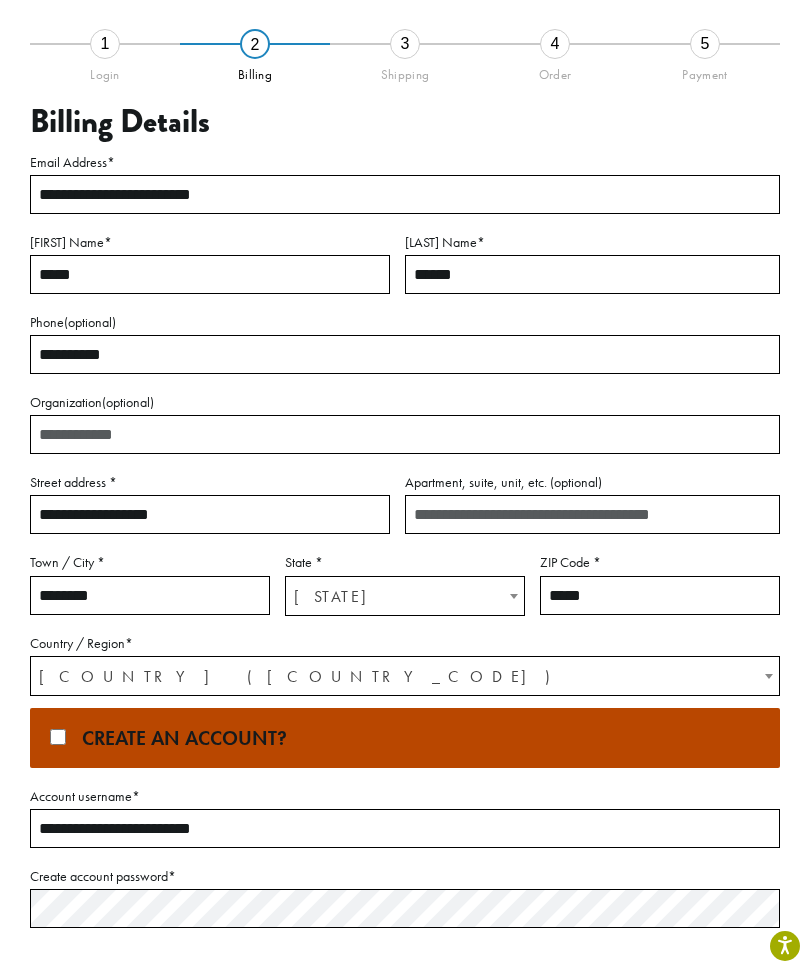 scroll, scrollTop: 84, scrollLeft: 0, axis: vertical 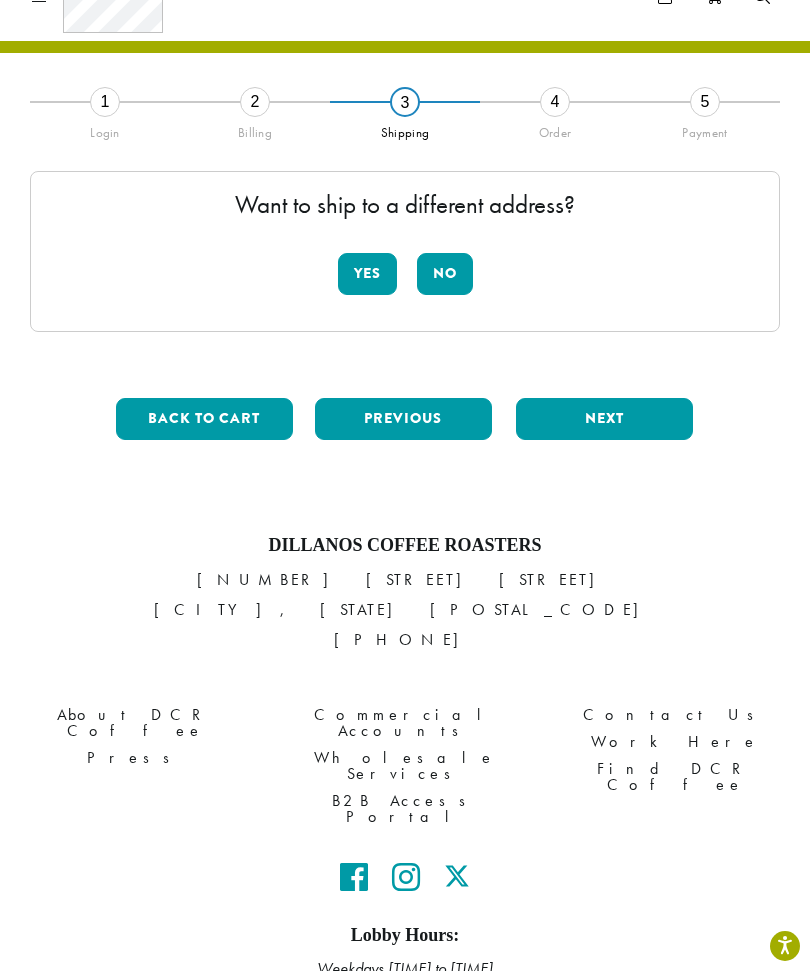click on "No" at bounding box center (445, 274) 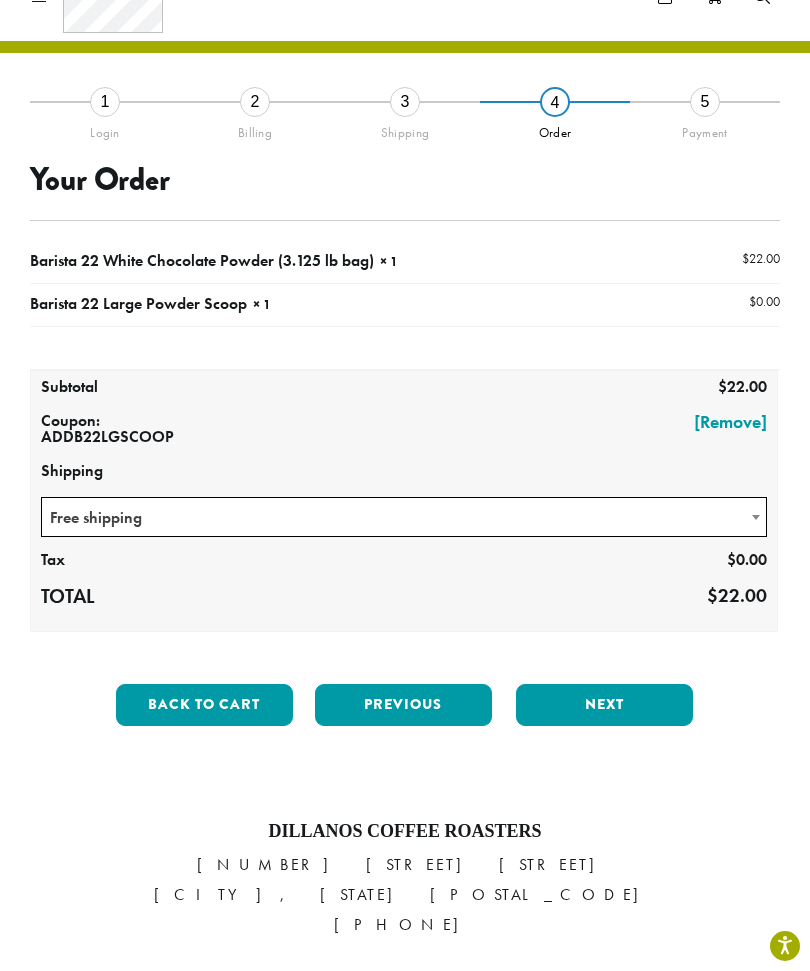 click on "Next" at bounding box center [604, 705] 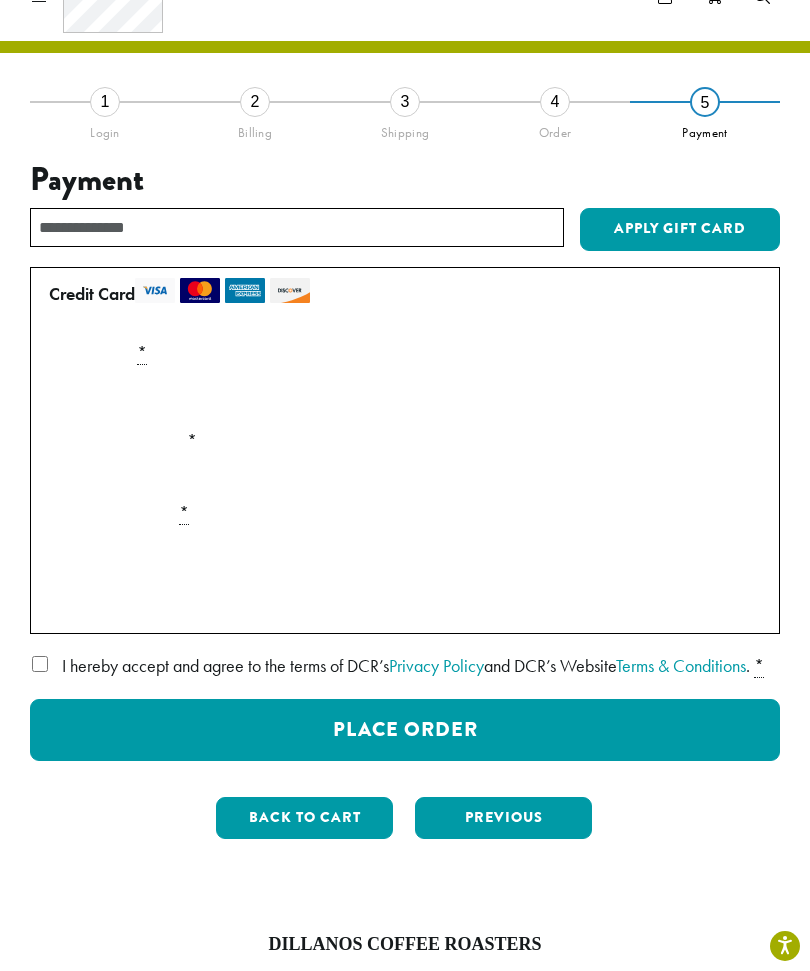 click on "Place Order" at bounding box center (405, 730) 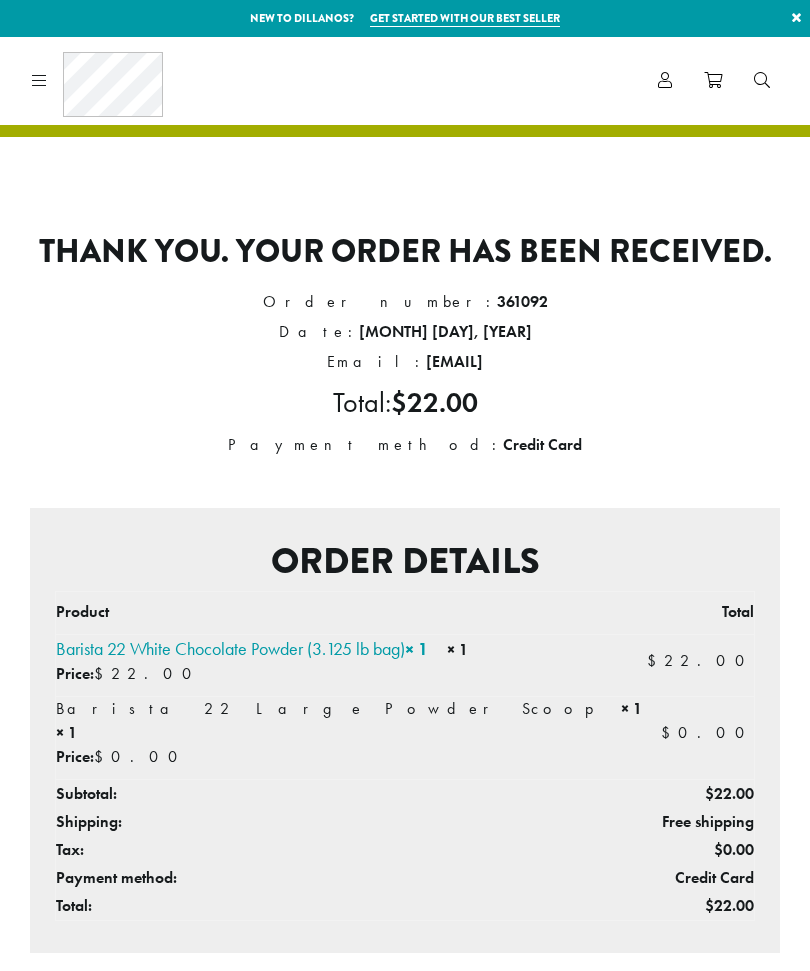scroll, scrollTop: 0, scrollLeft: 0, axis: both 